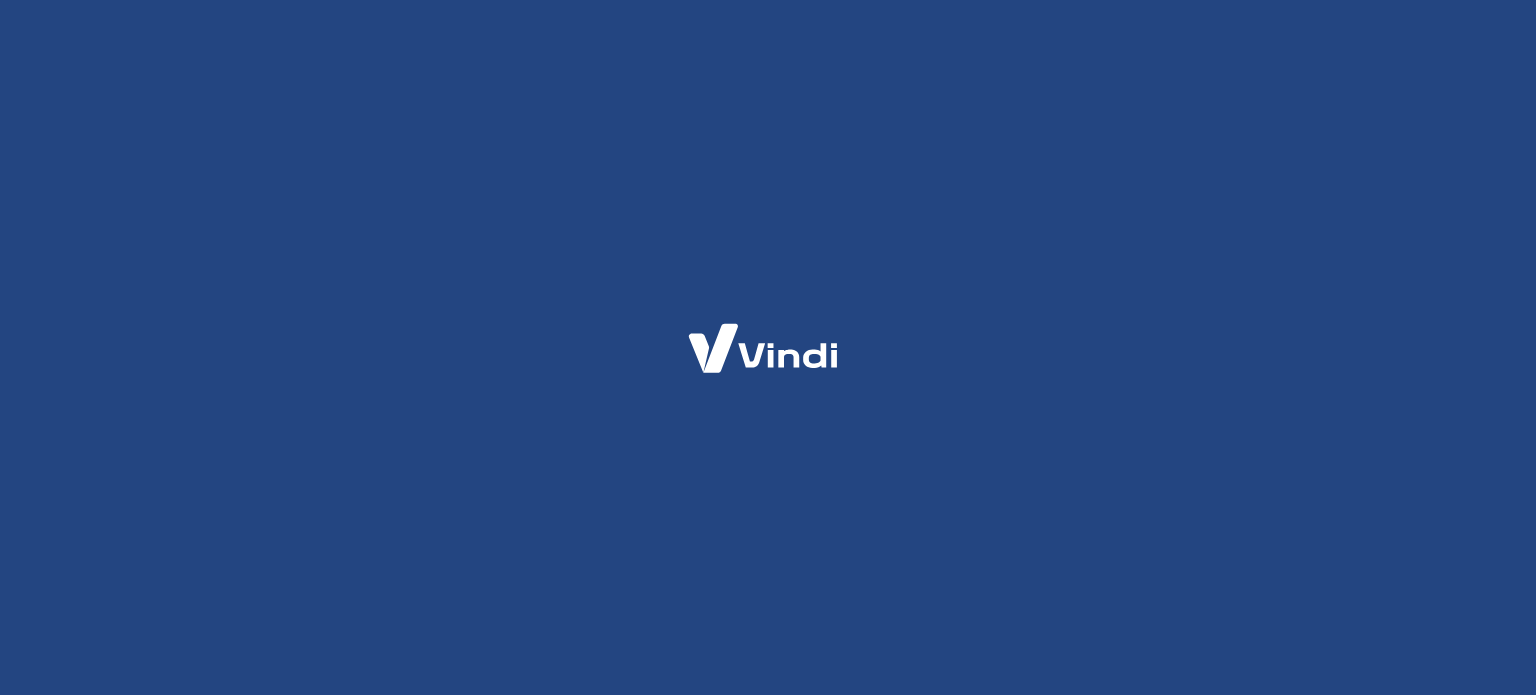 scroll, scrollTop: 0, scrollLeft: 0, axis: both 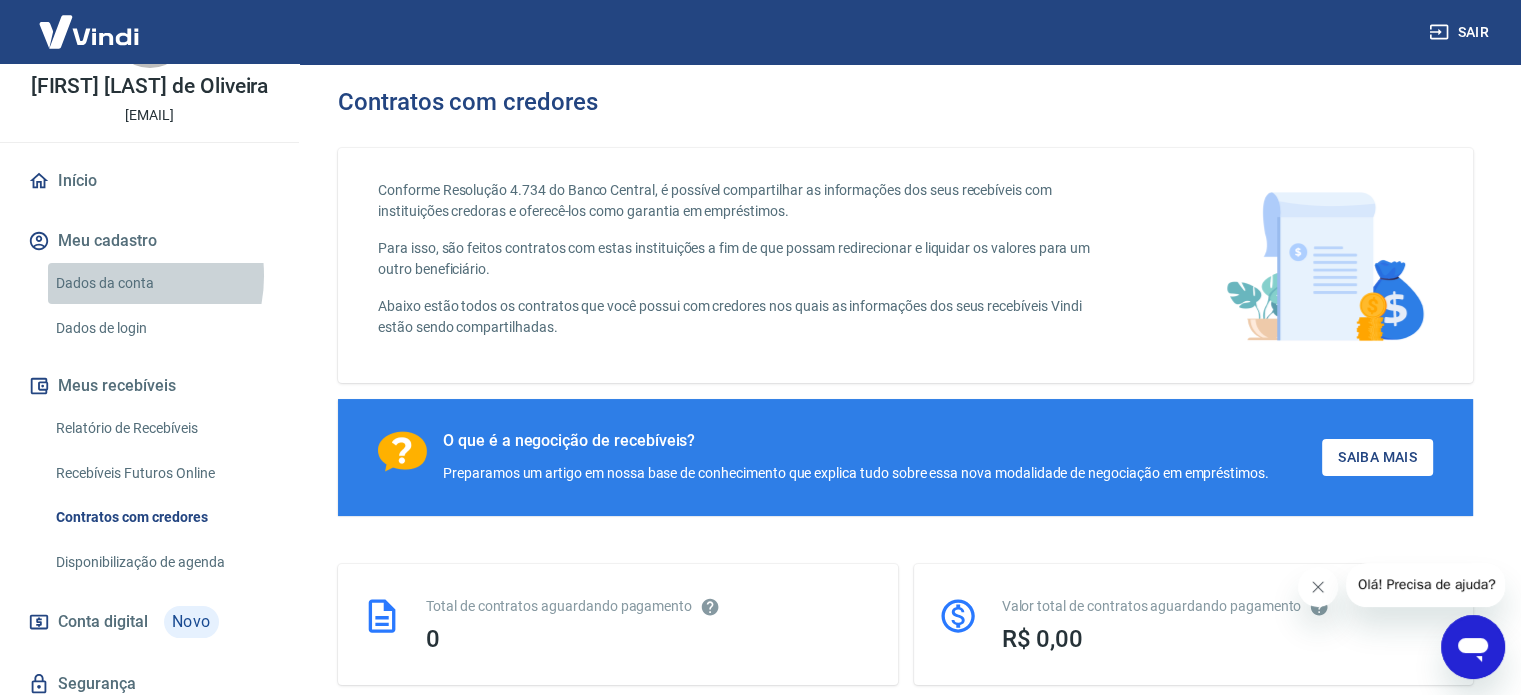 click on "Dados da conta" at bounding box center (161, 283) 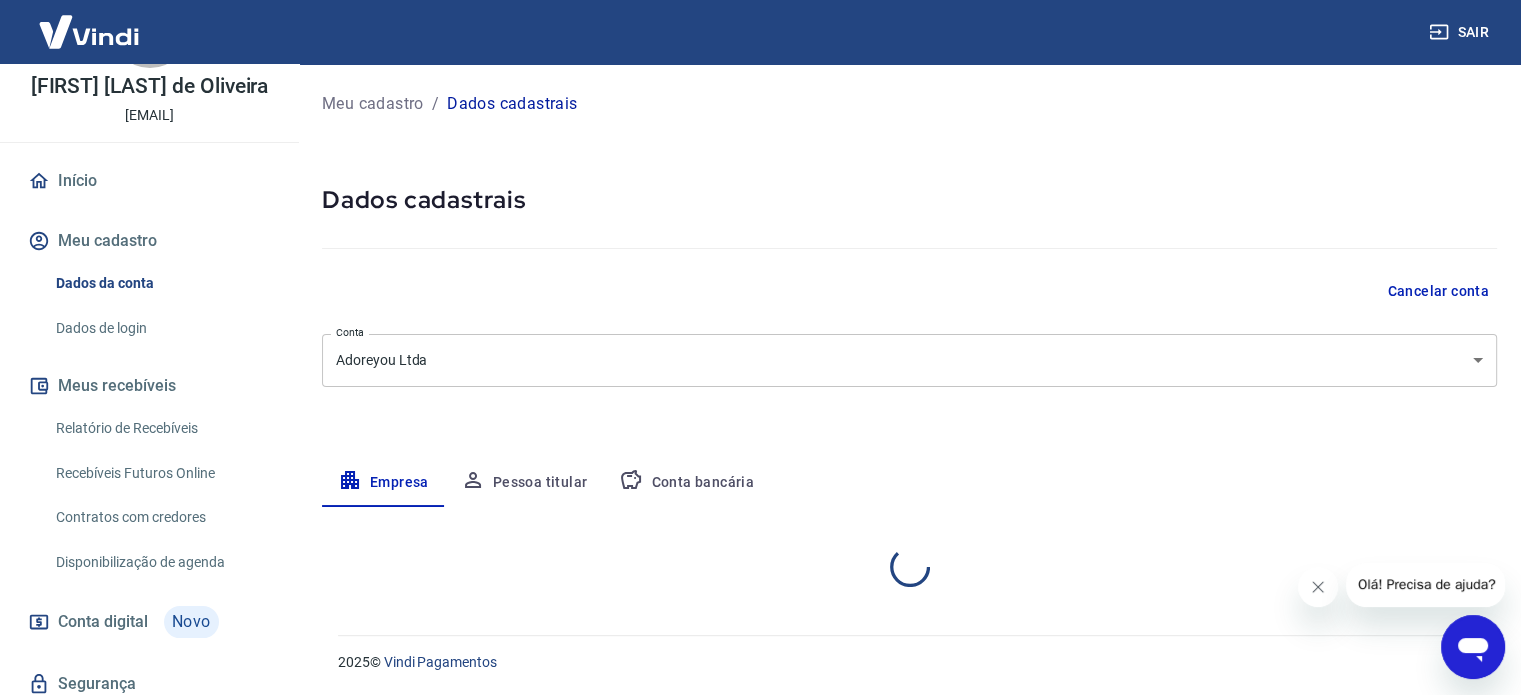 select on "SP" 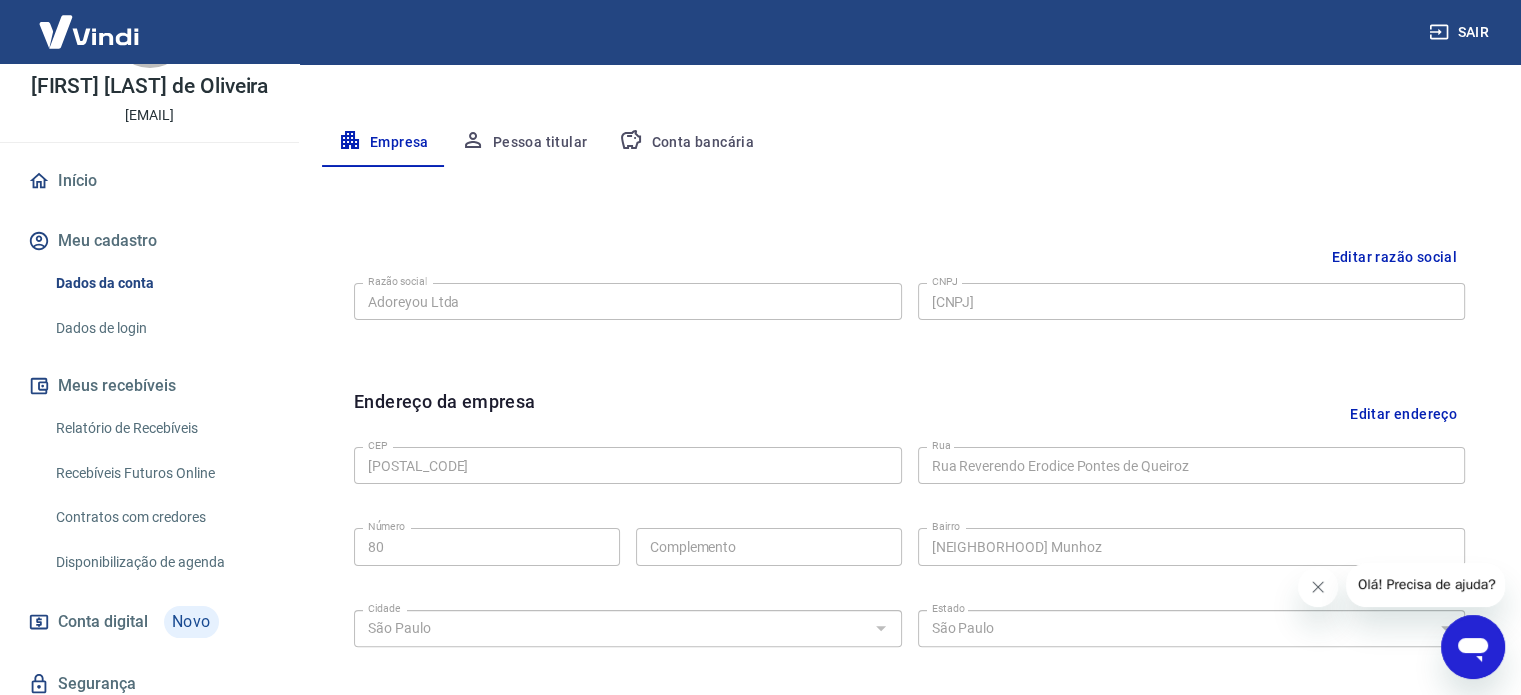 scroll, scrollTop: 348, scrollLeft: 0, axis: vertical 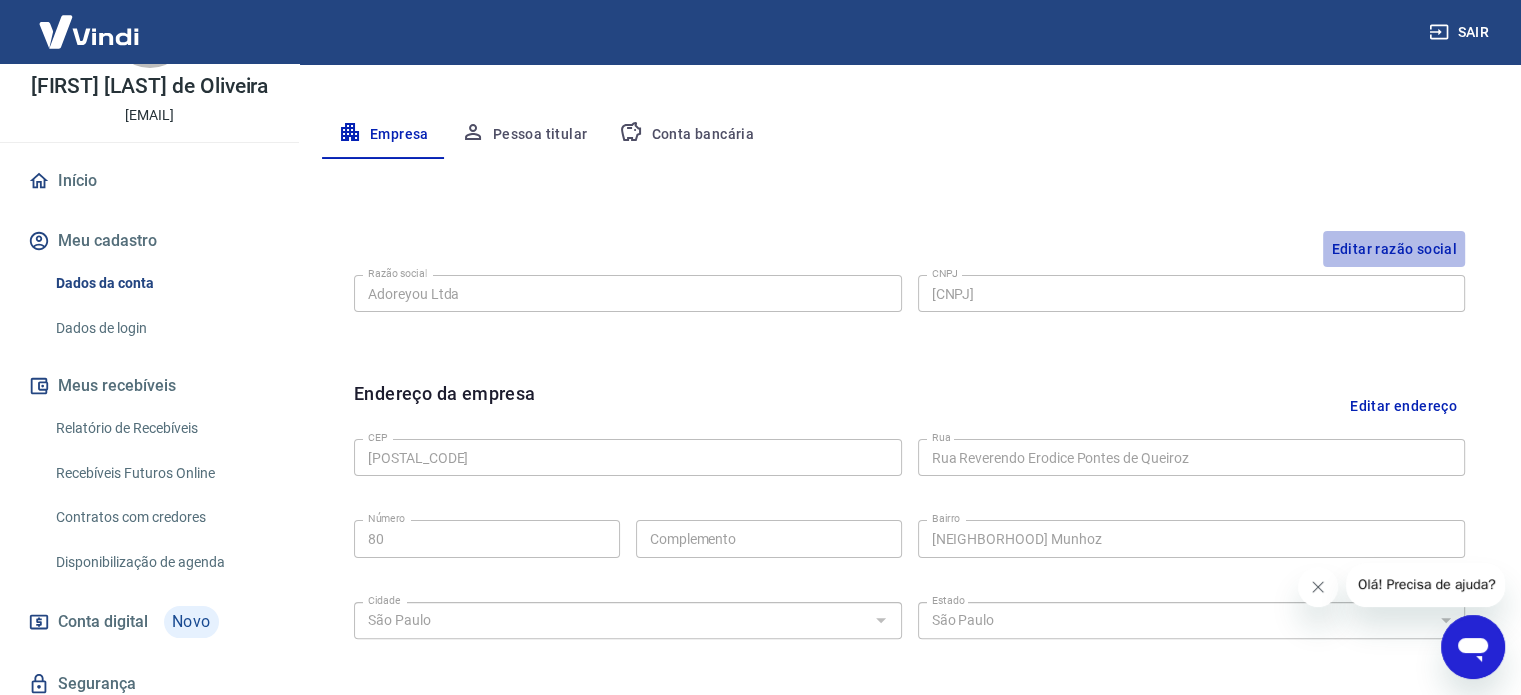click on "Editar razão social" at bounding box center [1394, 249] 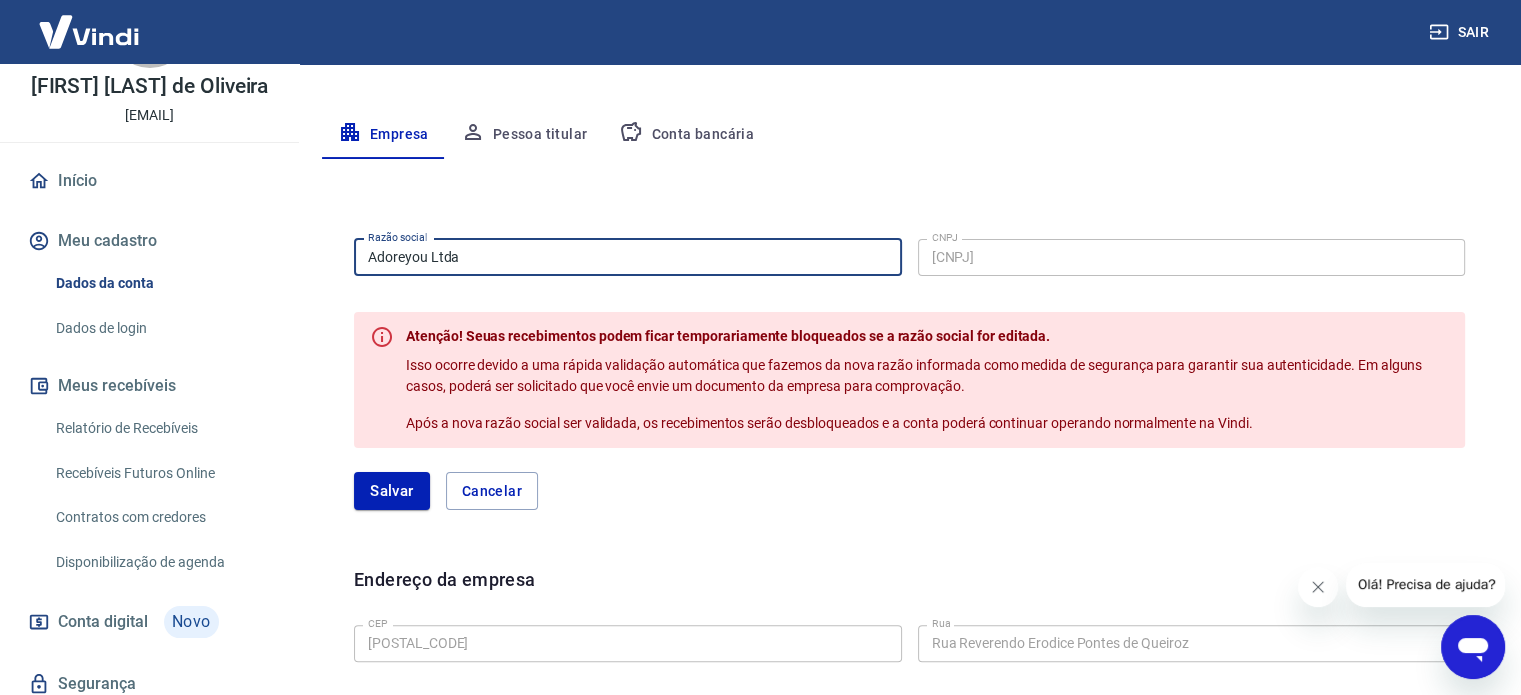 click on "Adoreyou Ltda" at bounding box center (628, 257) 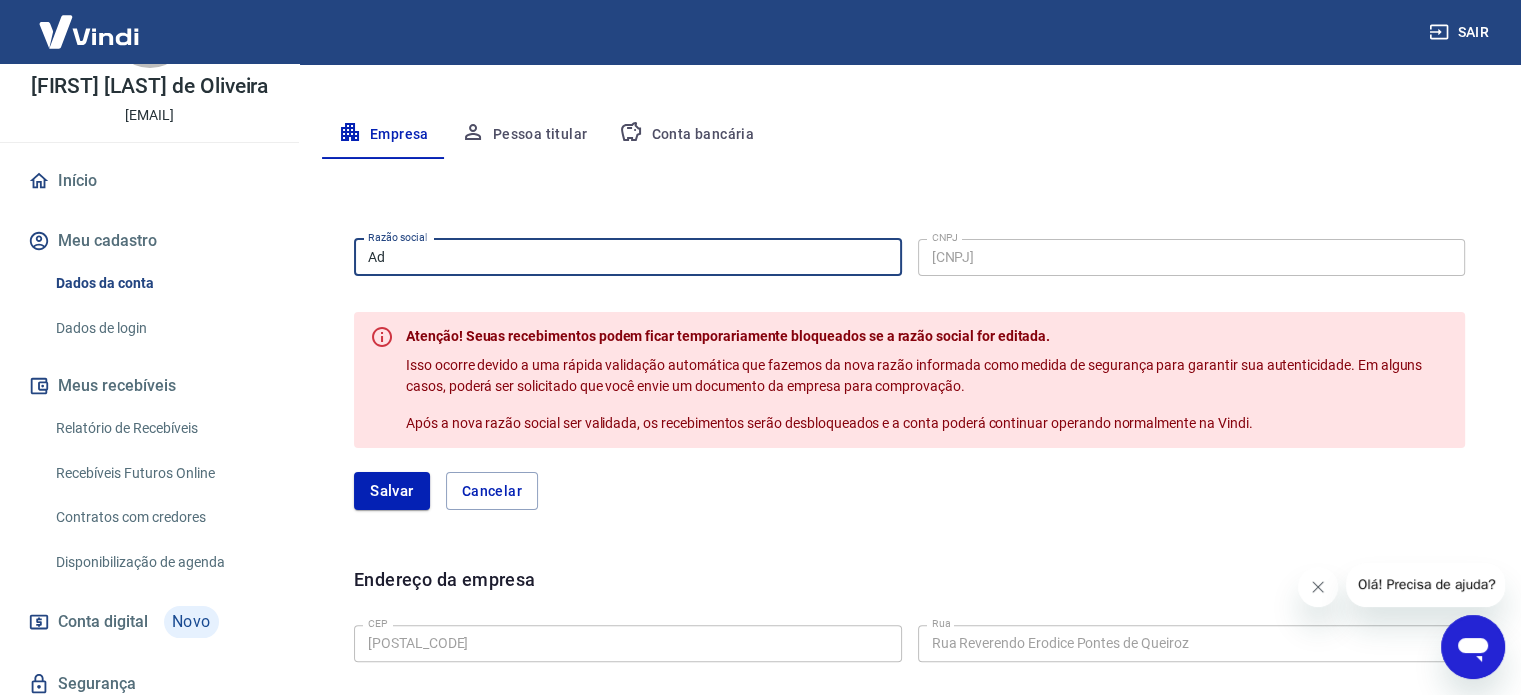 type on "A" 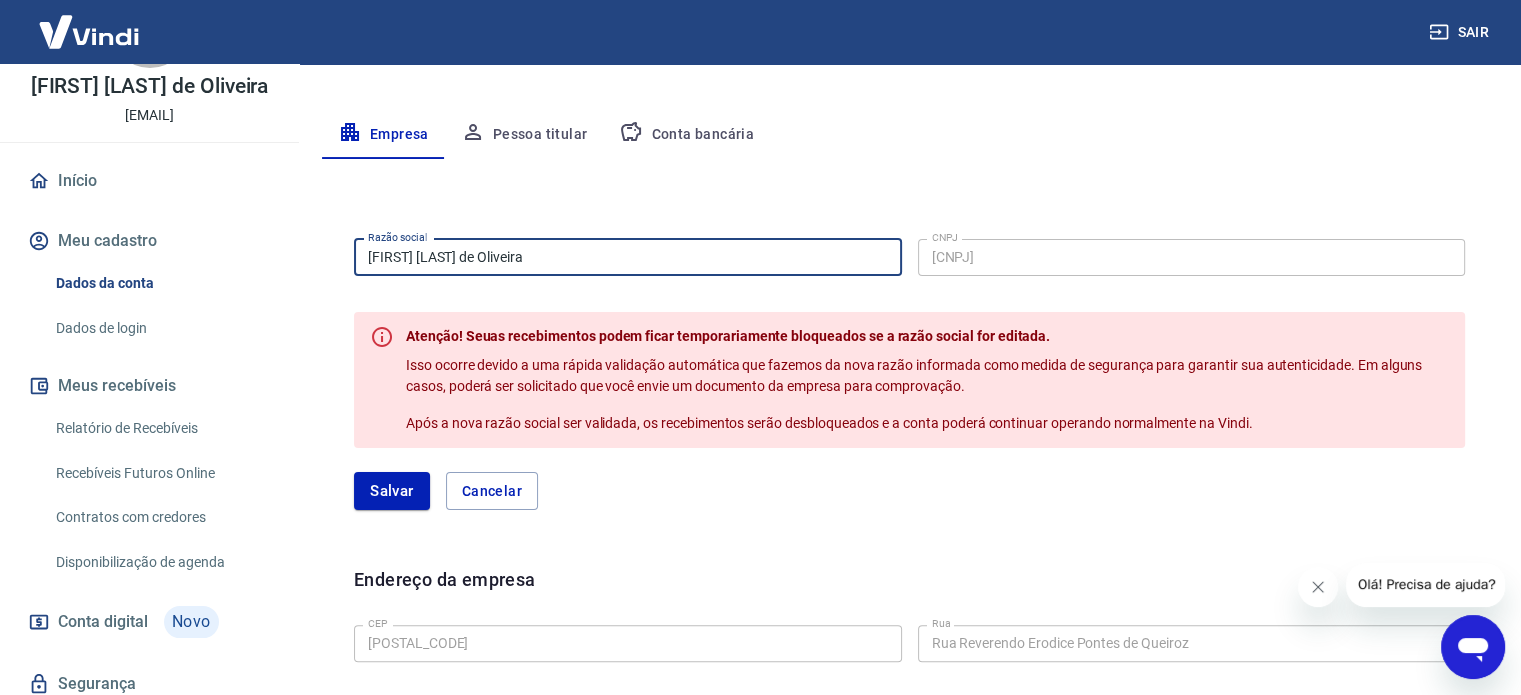 type on "[FIRST] [LAST] de Oliveira" 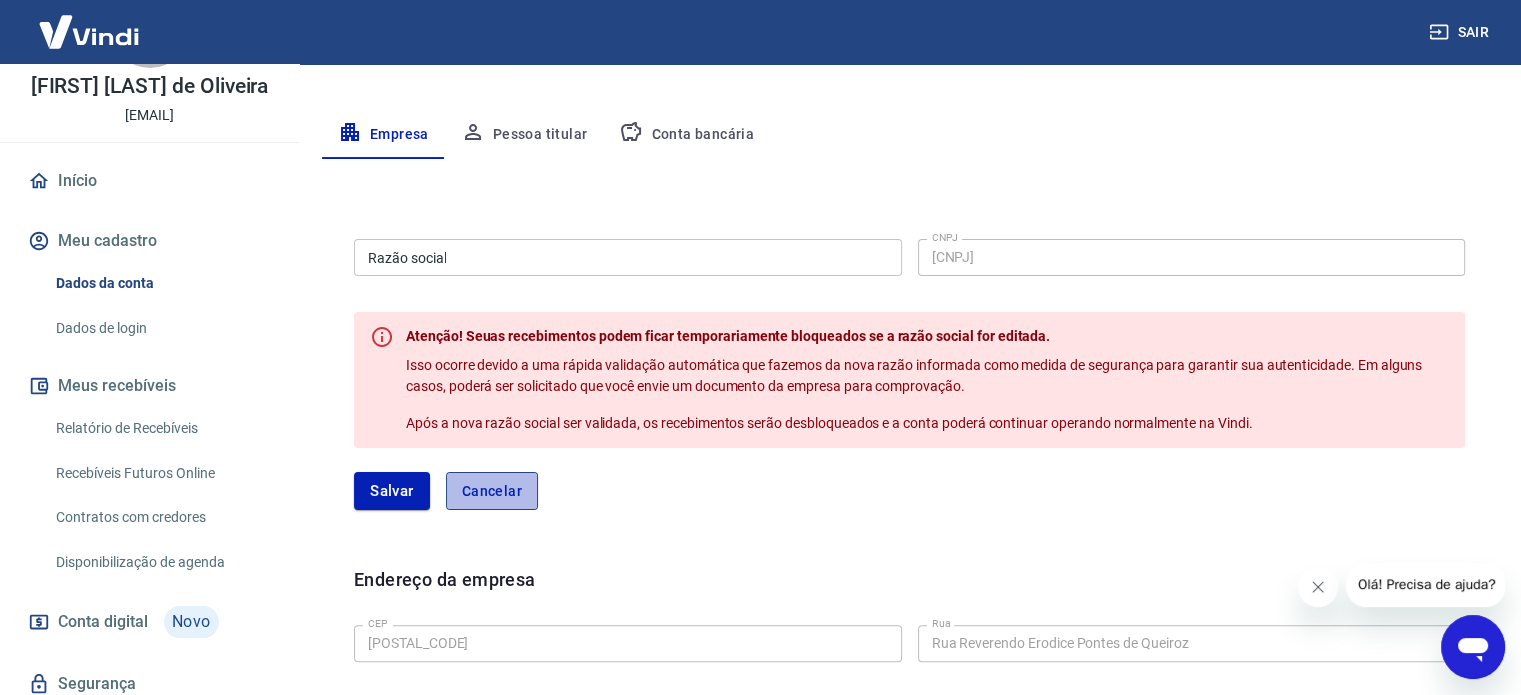 click on "Cancelar" at bounding box center (492, 491) 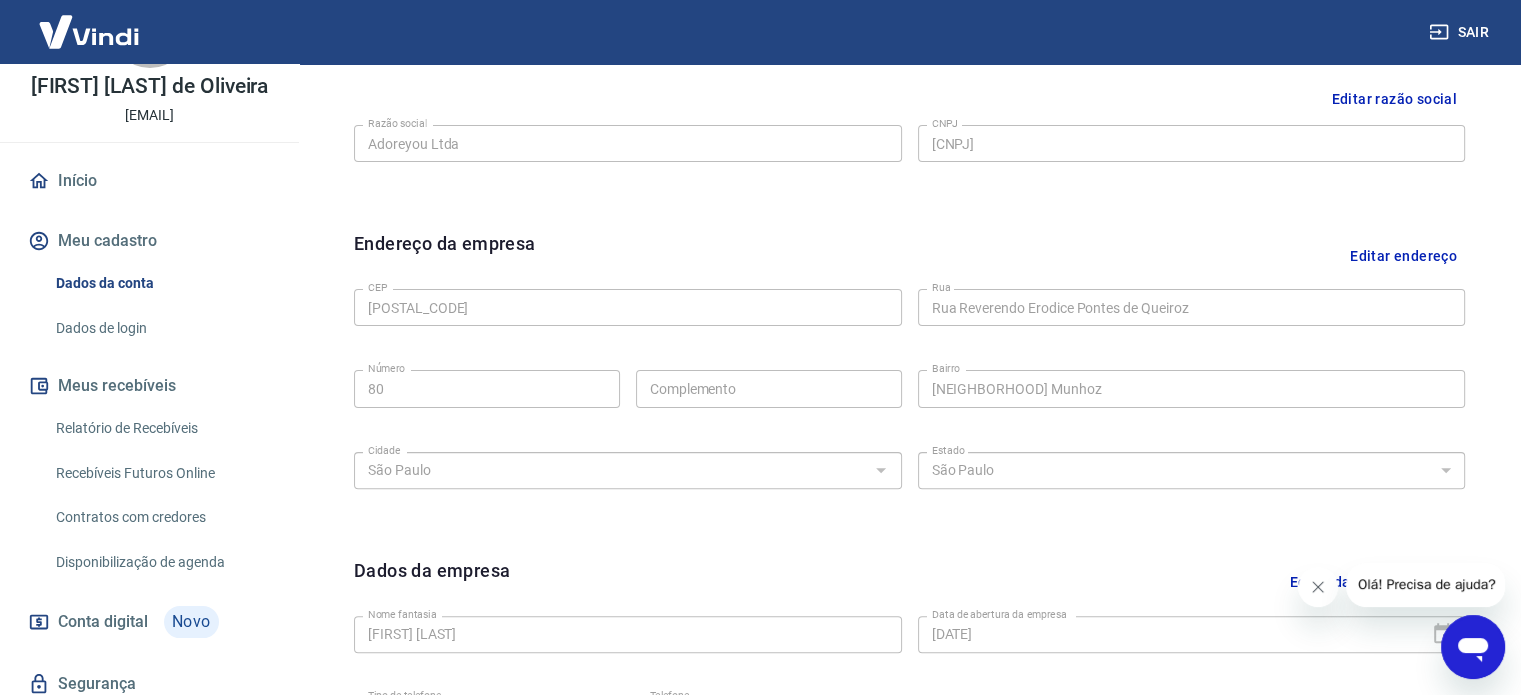 scroll, scrollTop: 746, scrollLeft: 0, axis: vertical 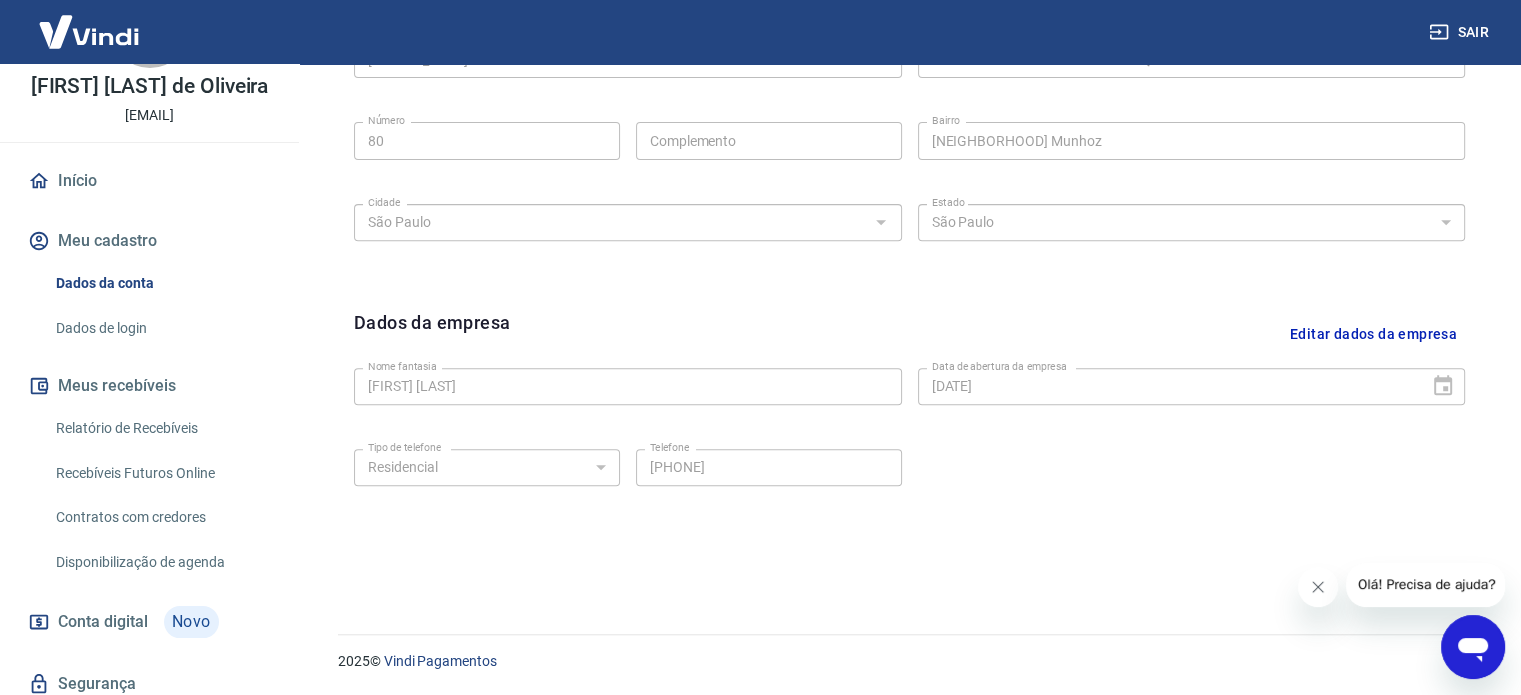 click on "Olá! Precisa de ajuda?" at bounding box center (1427, 585) 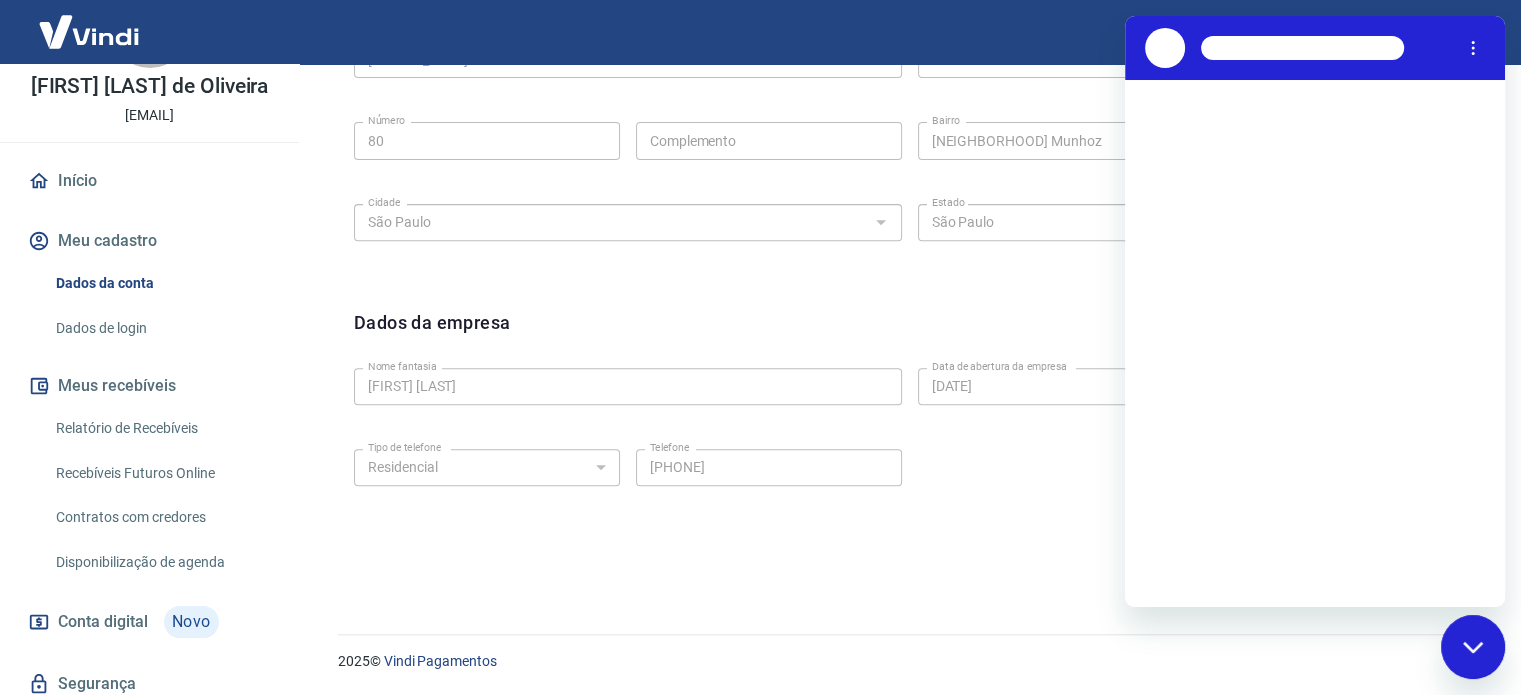 scroll, scrollTop: 0, scrollLeft: 0, axis: both 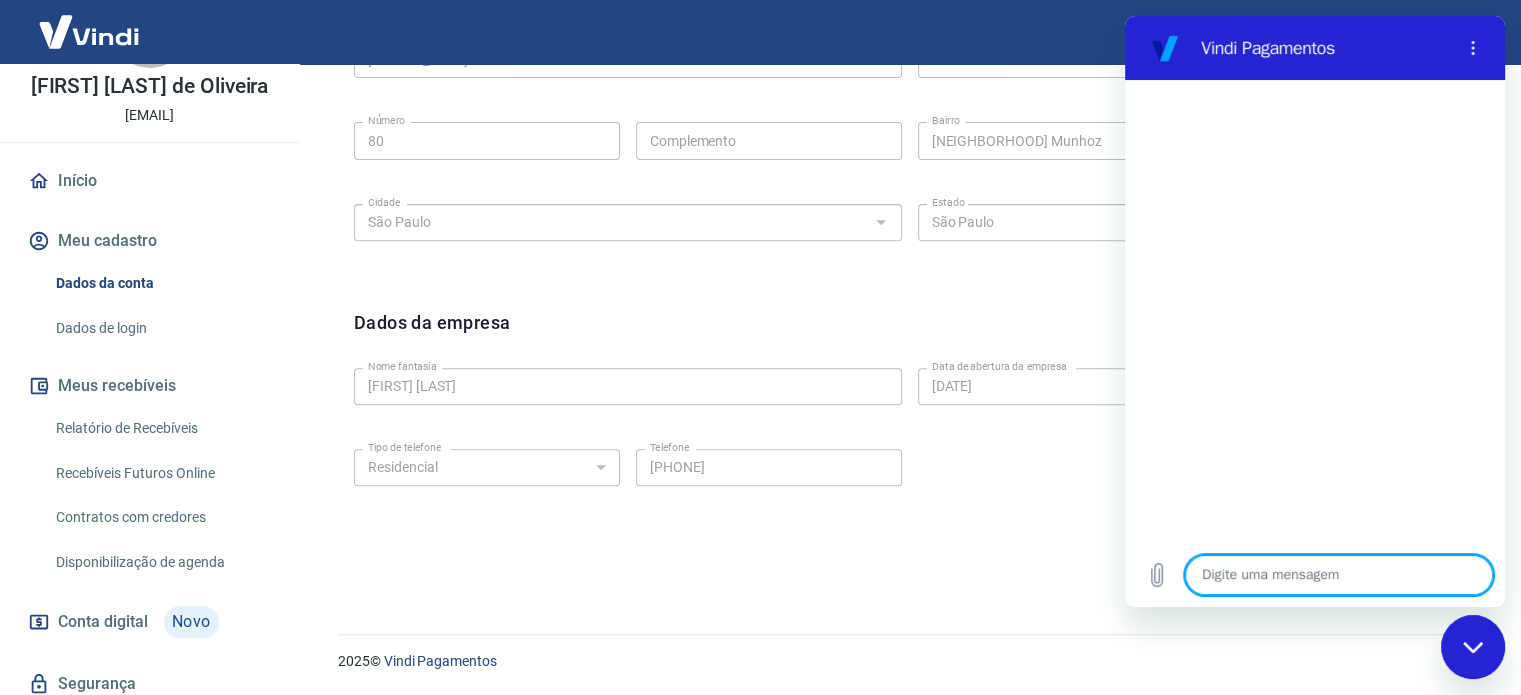 type on "a" 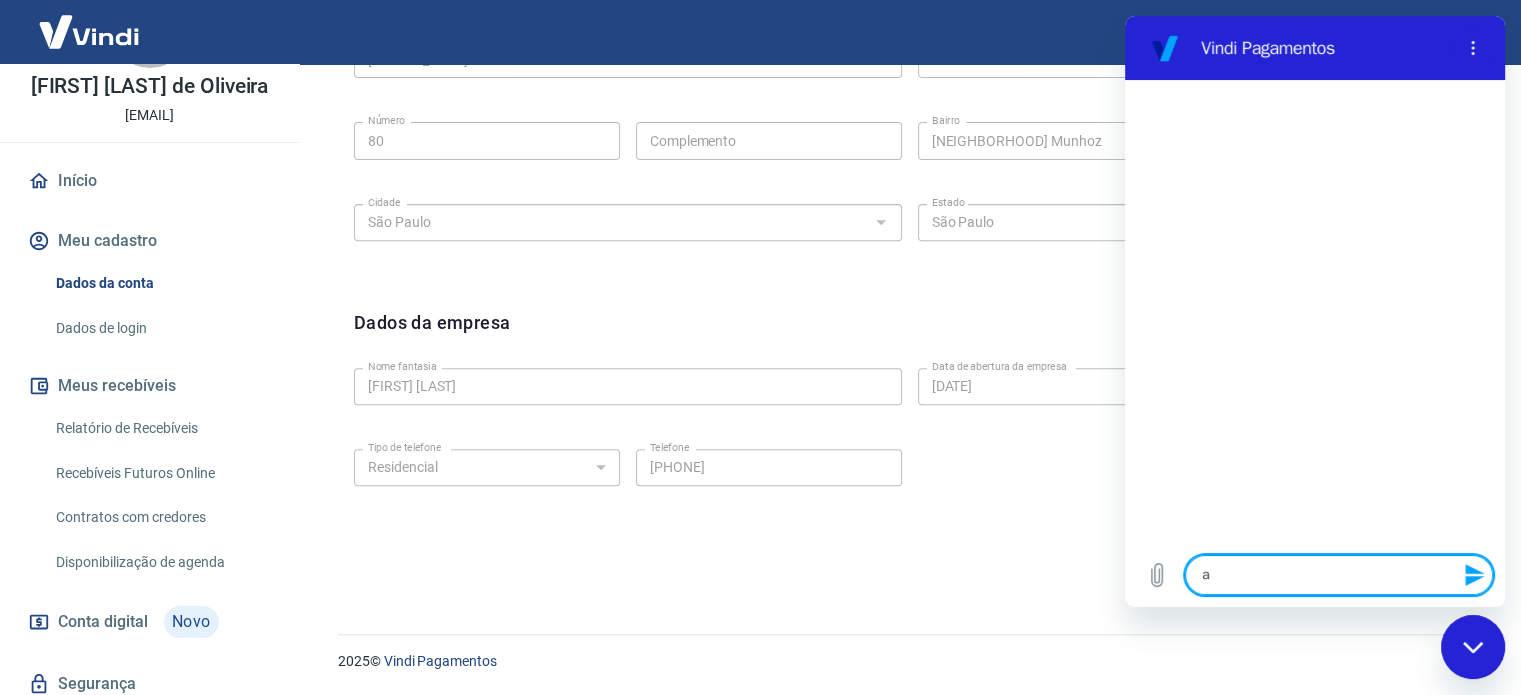 type on "al" 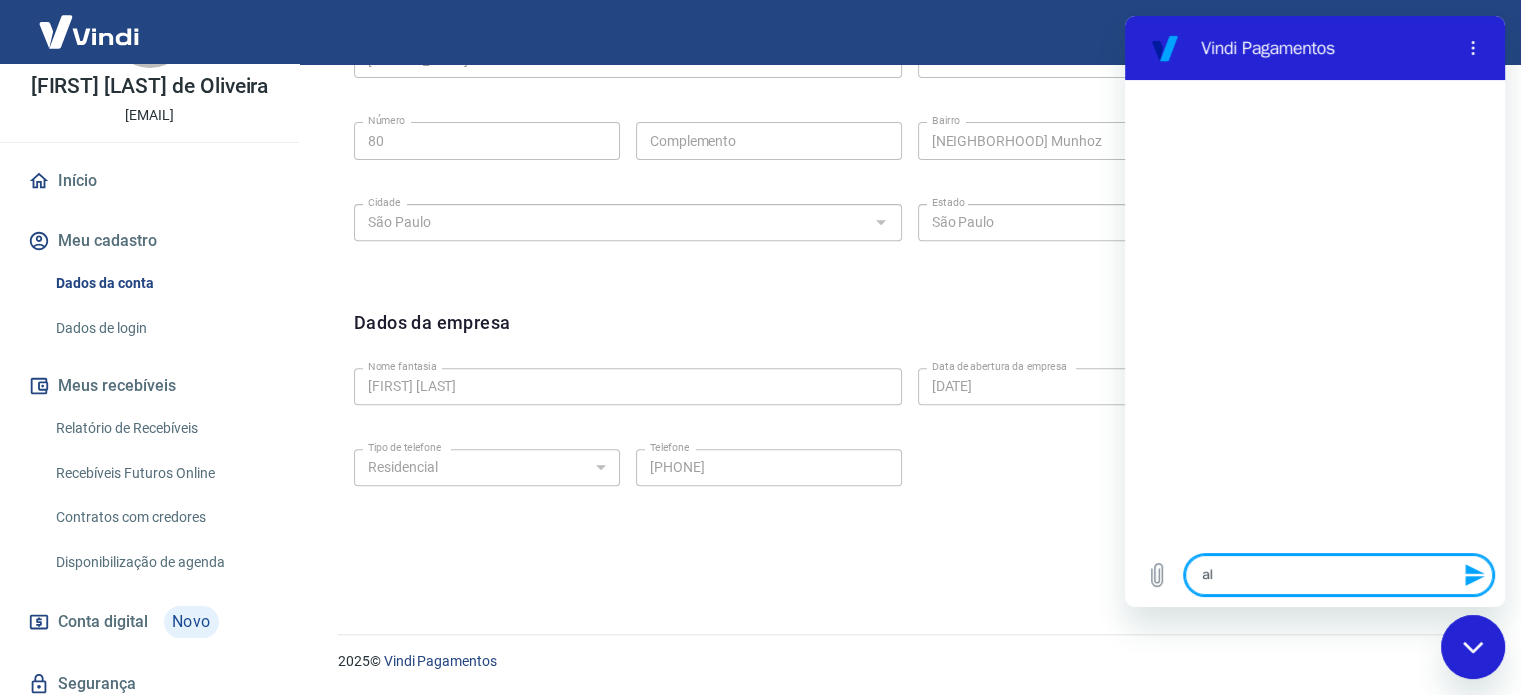 type on "alt" 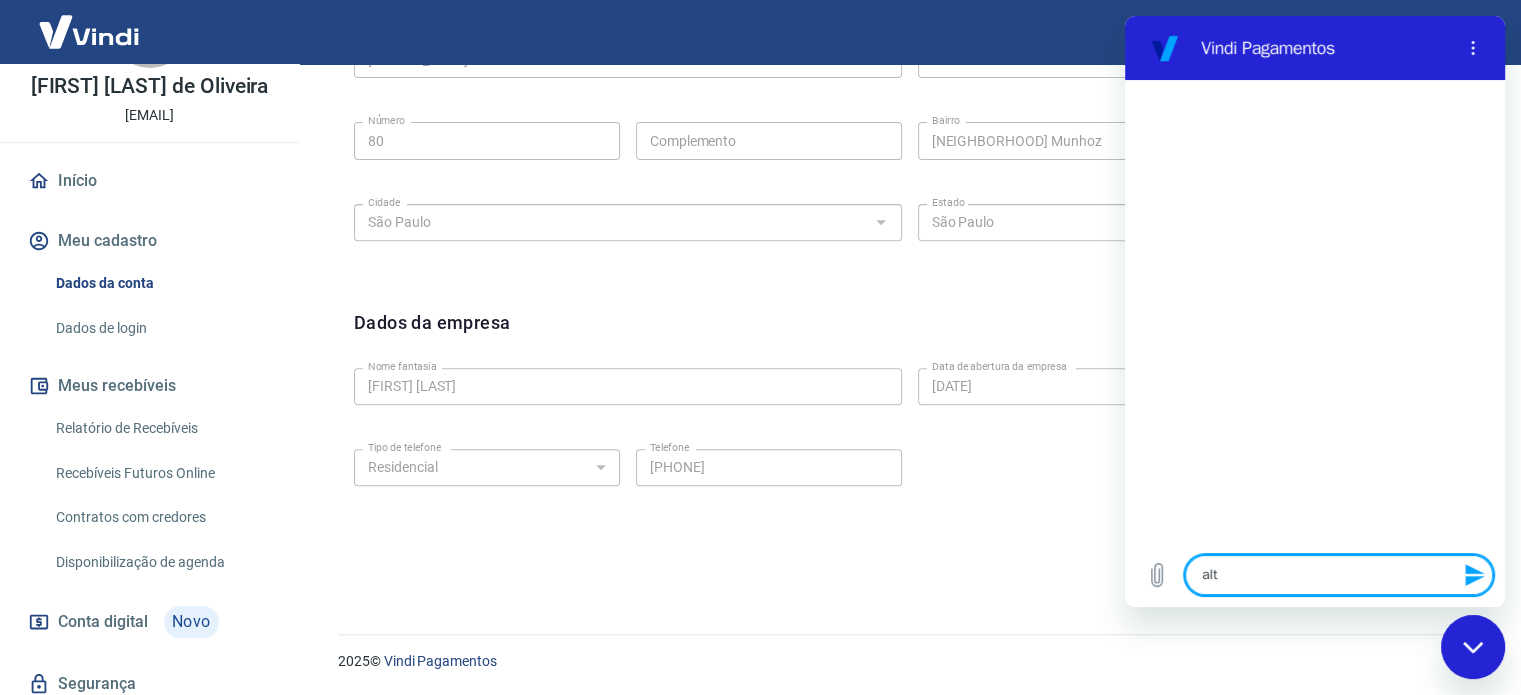 type on "alte" 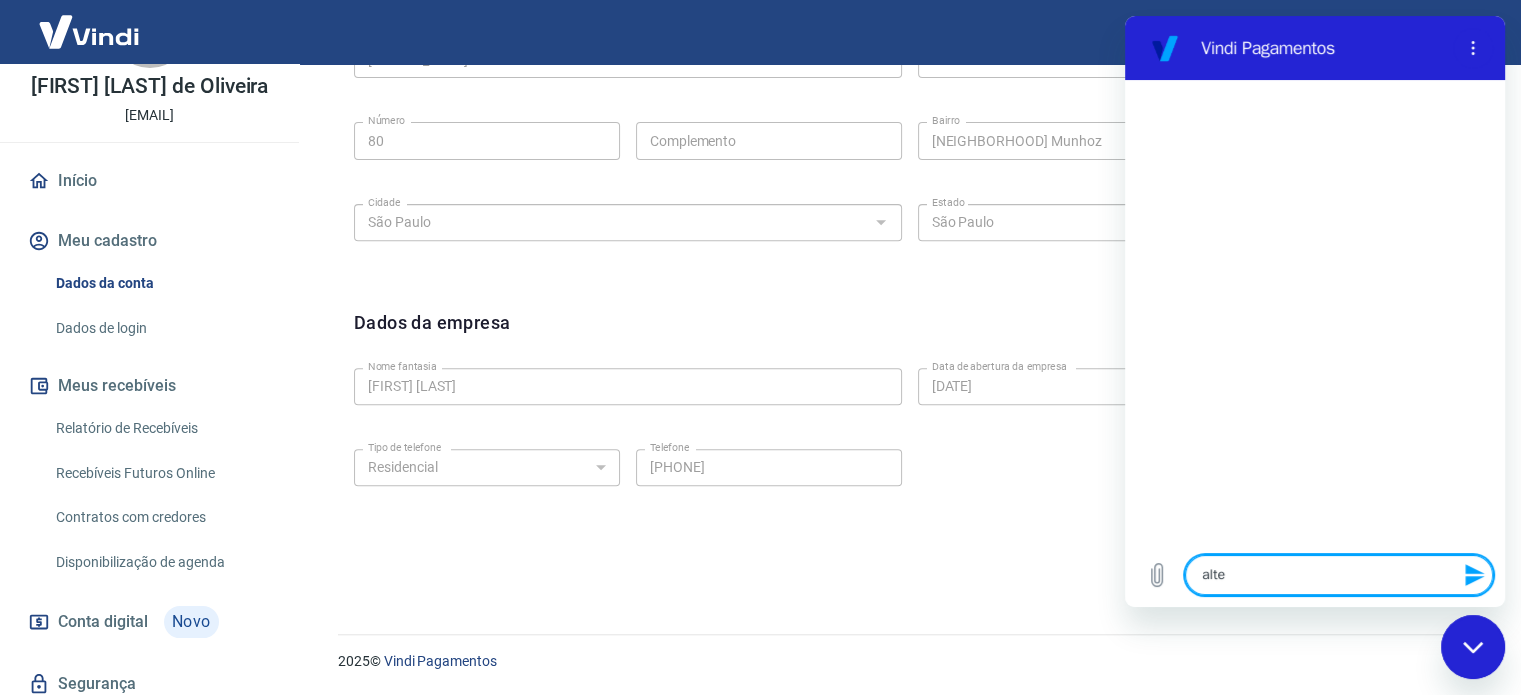 type on "alter" 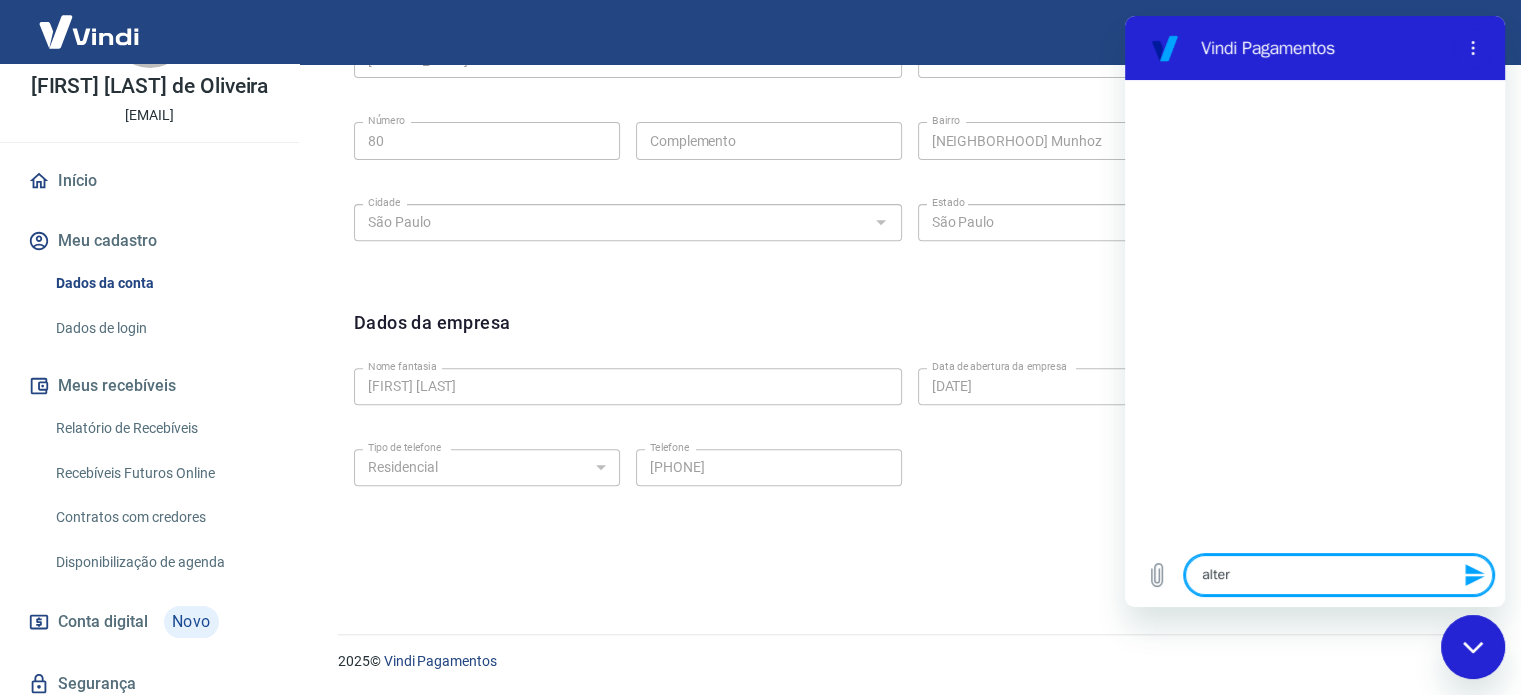 type on "altera" 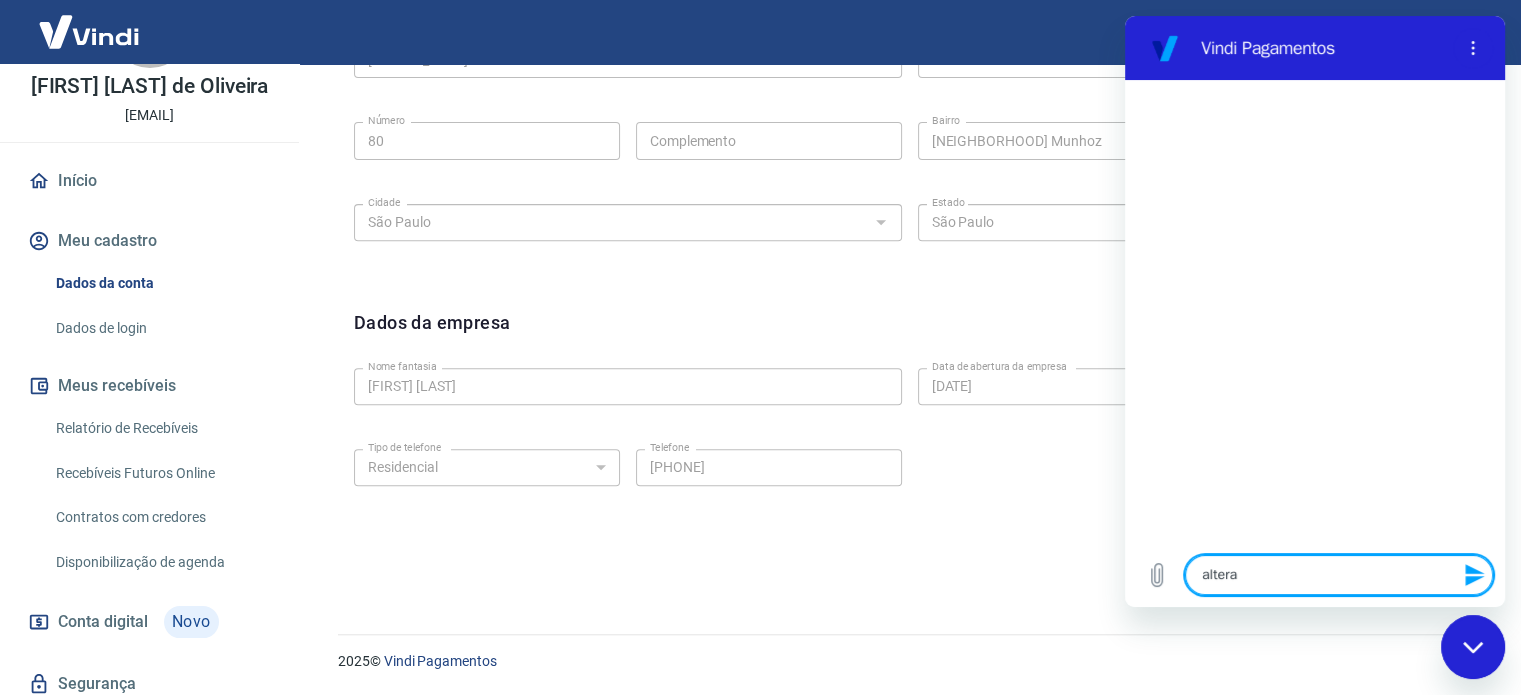 type on "alteraç" 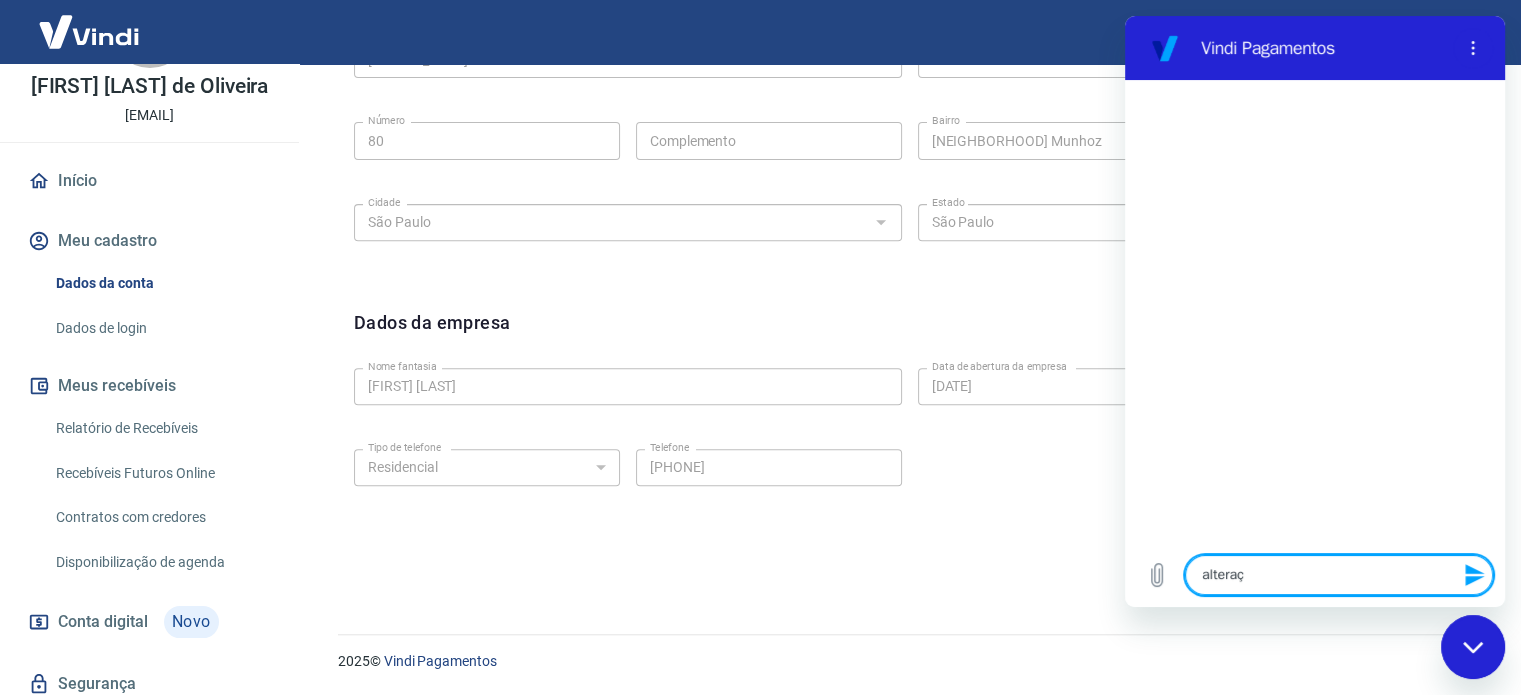 type on "alteraçã" 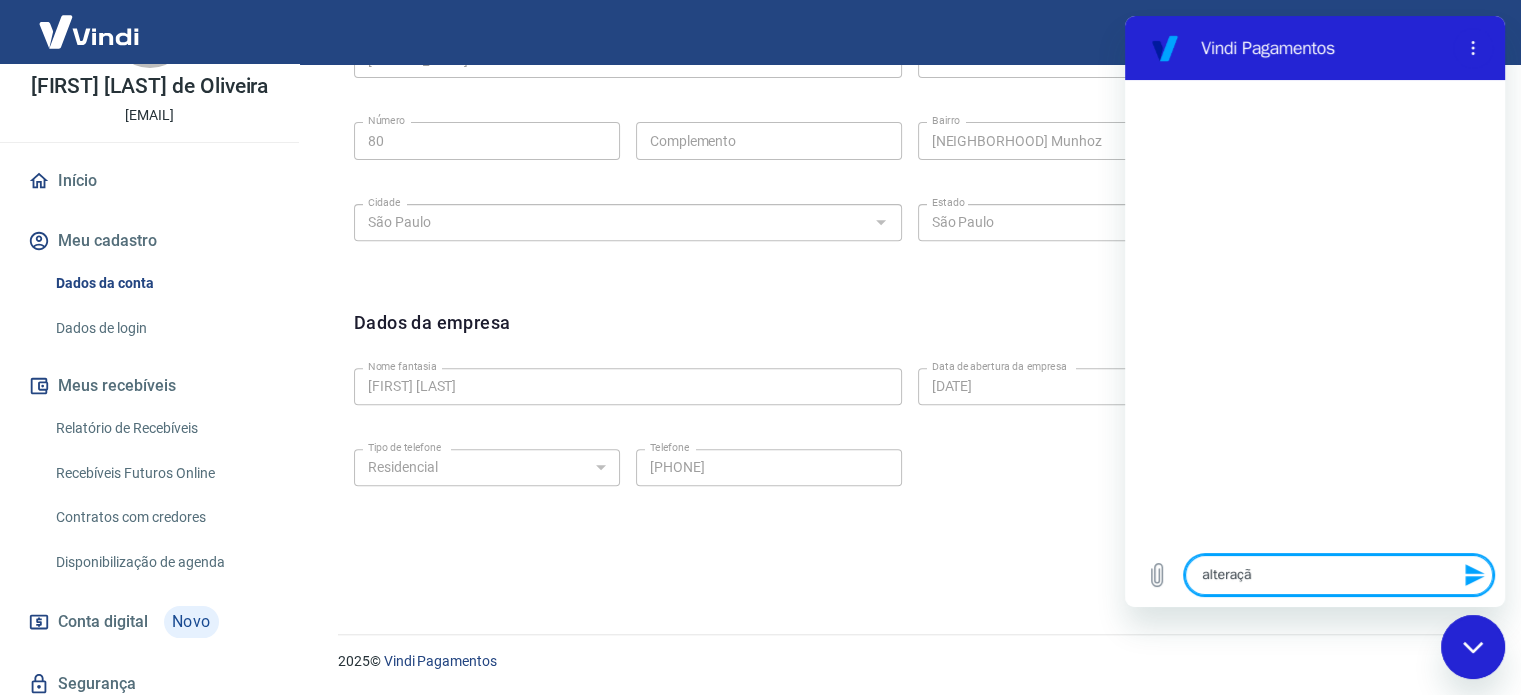 type on "alteração" 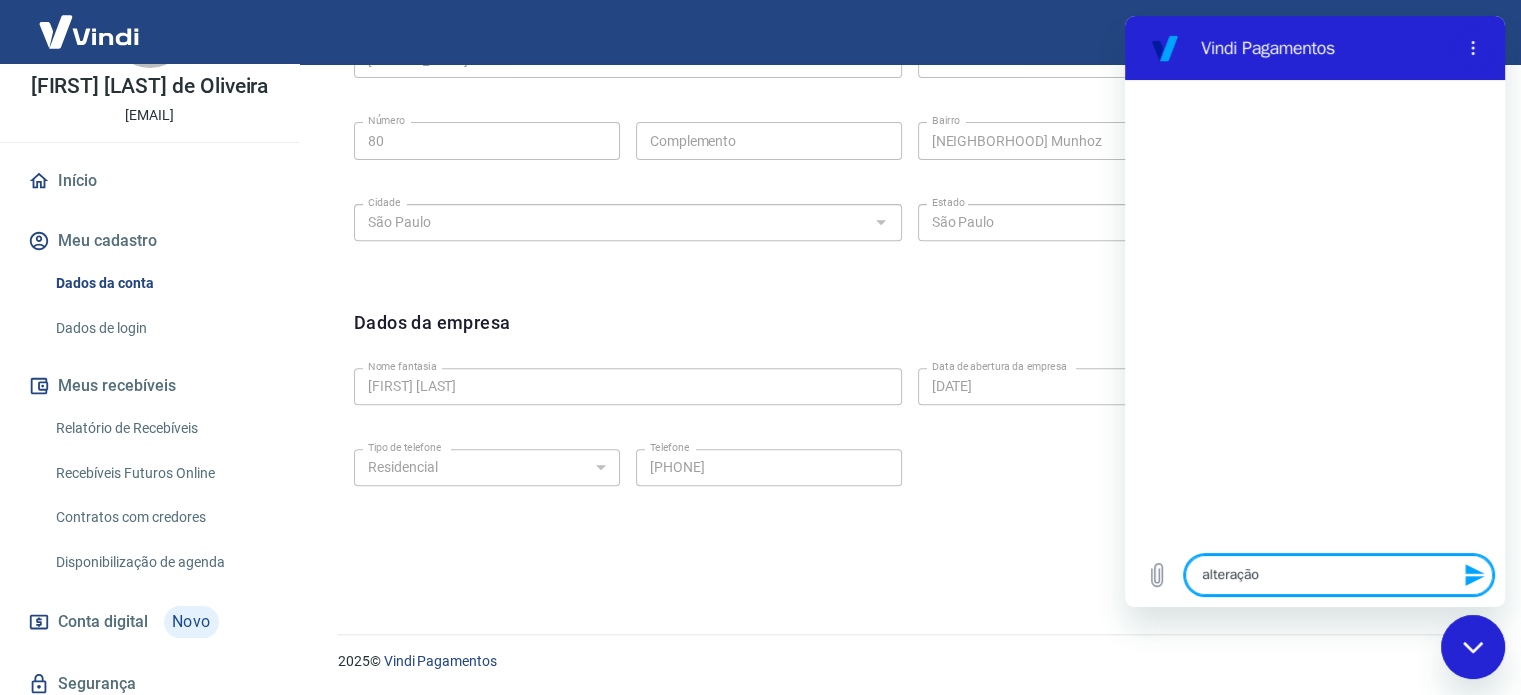 type on "alteração" 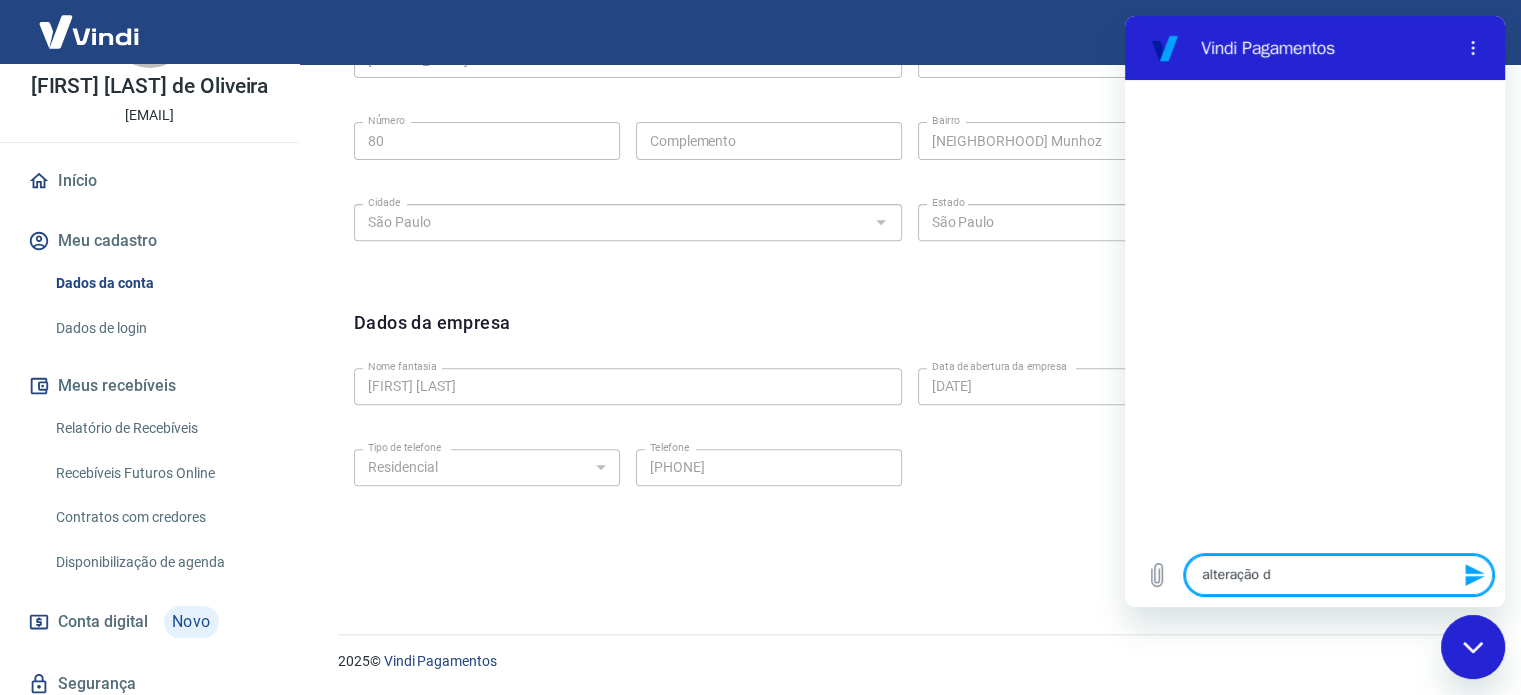 type on "alteração de" 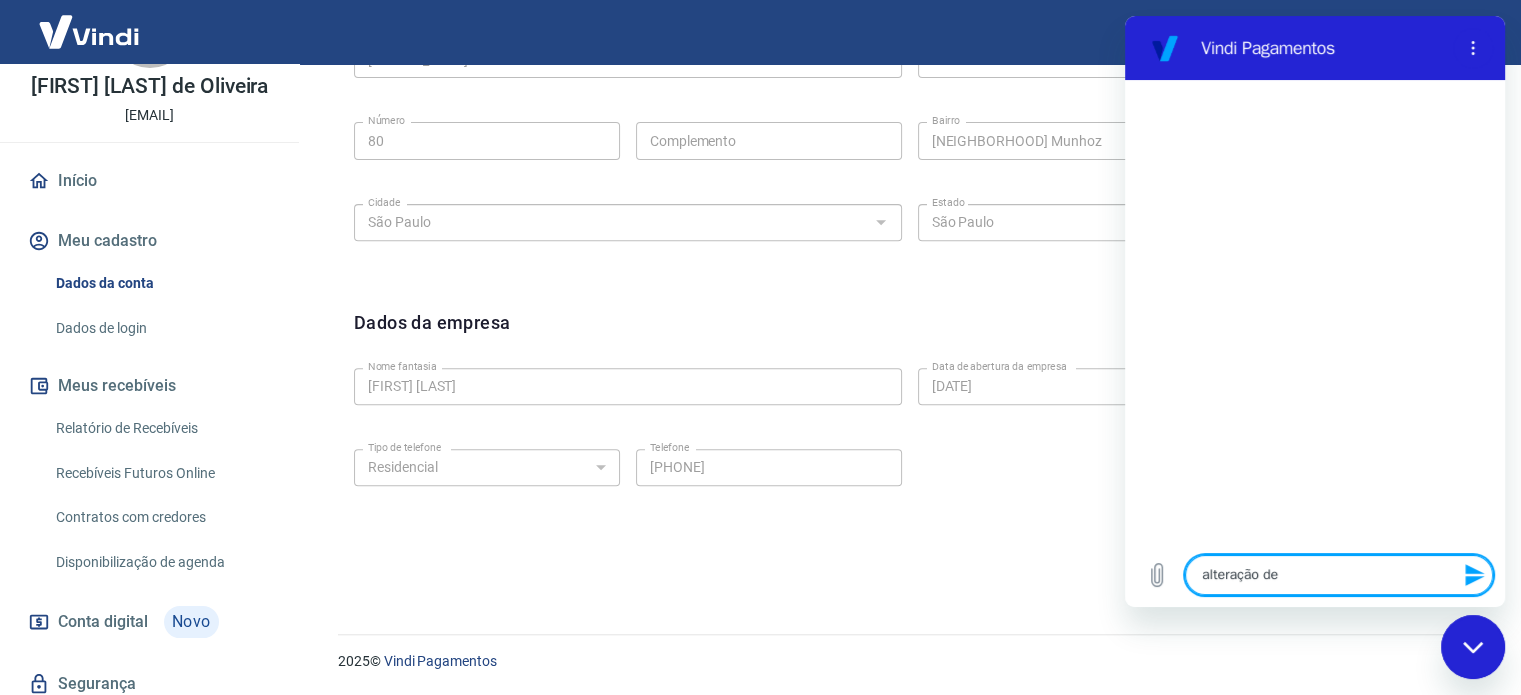 type on "alteração de" 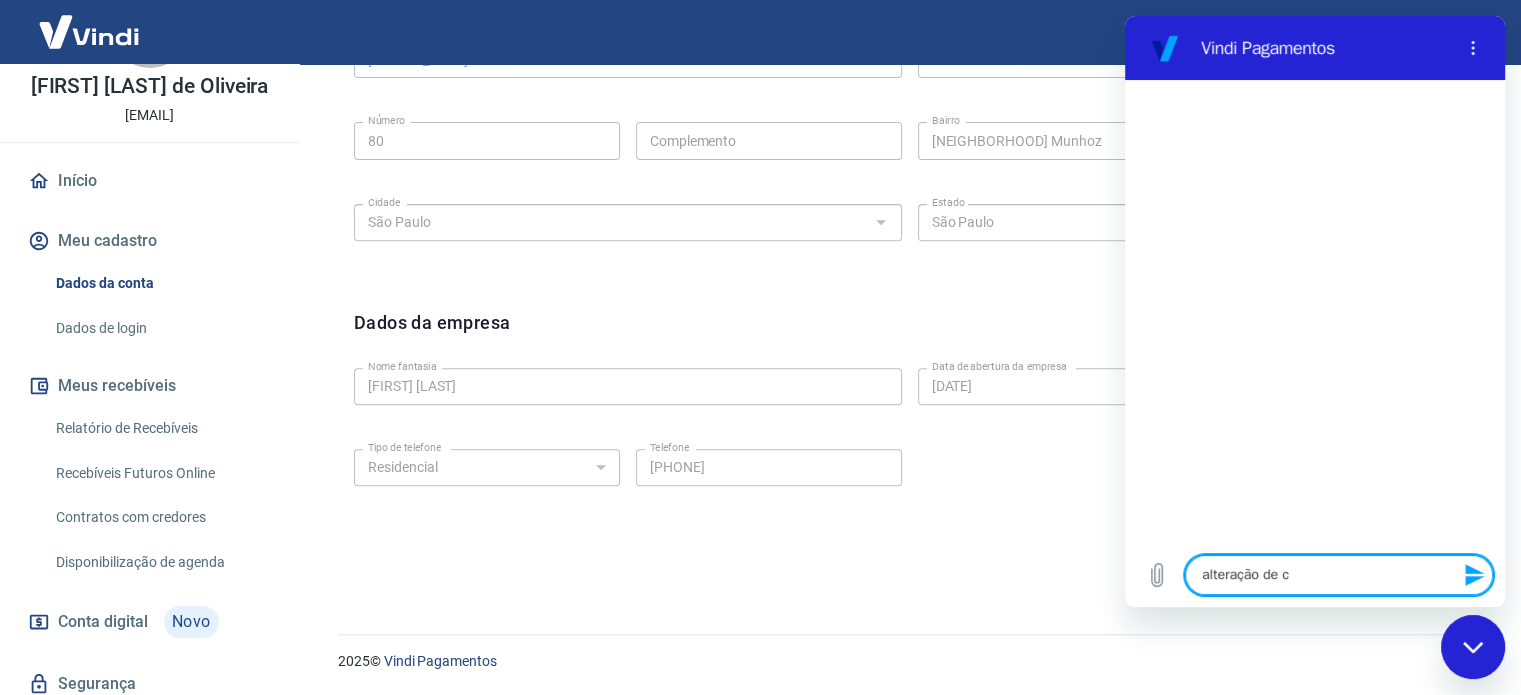 type on "alteração de cn" 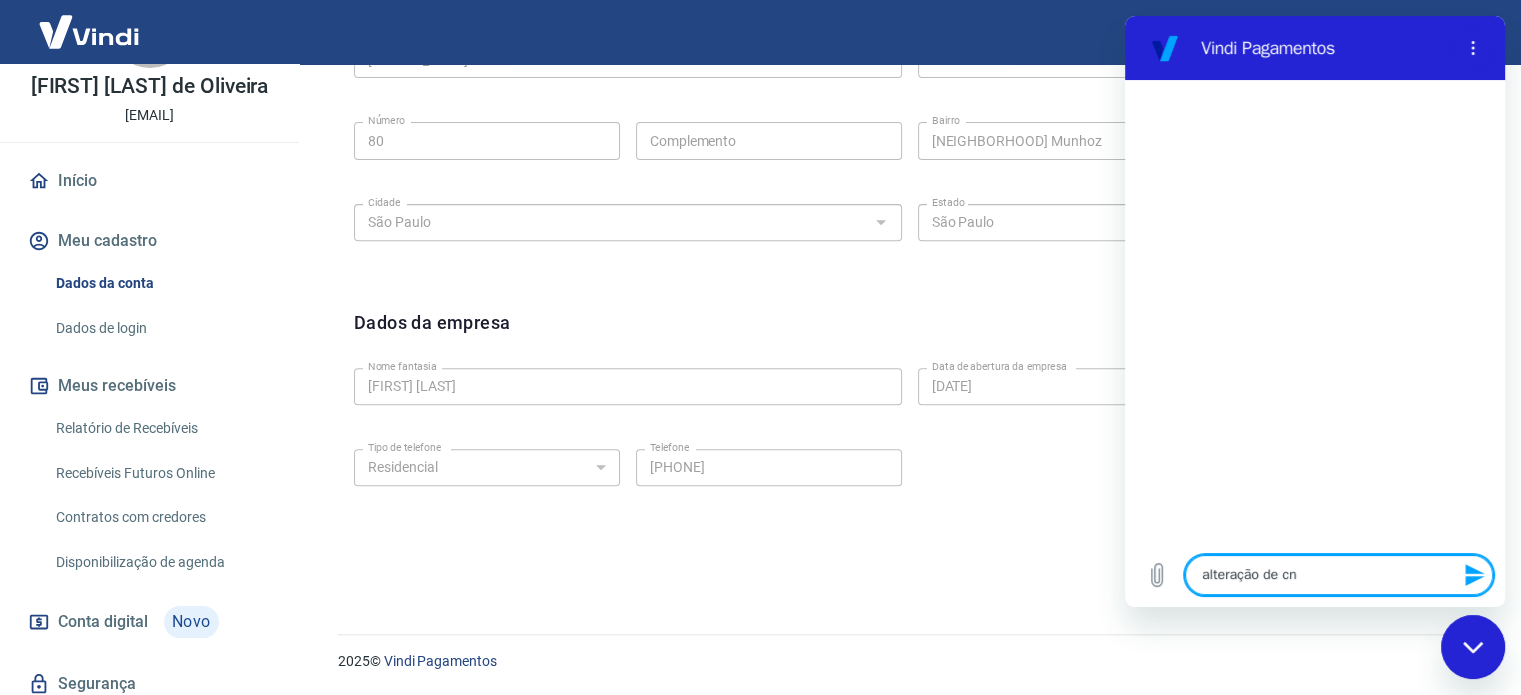 type on "alteração de cnp" 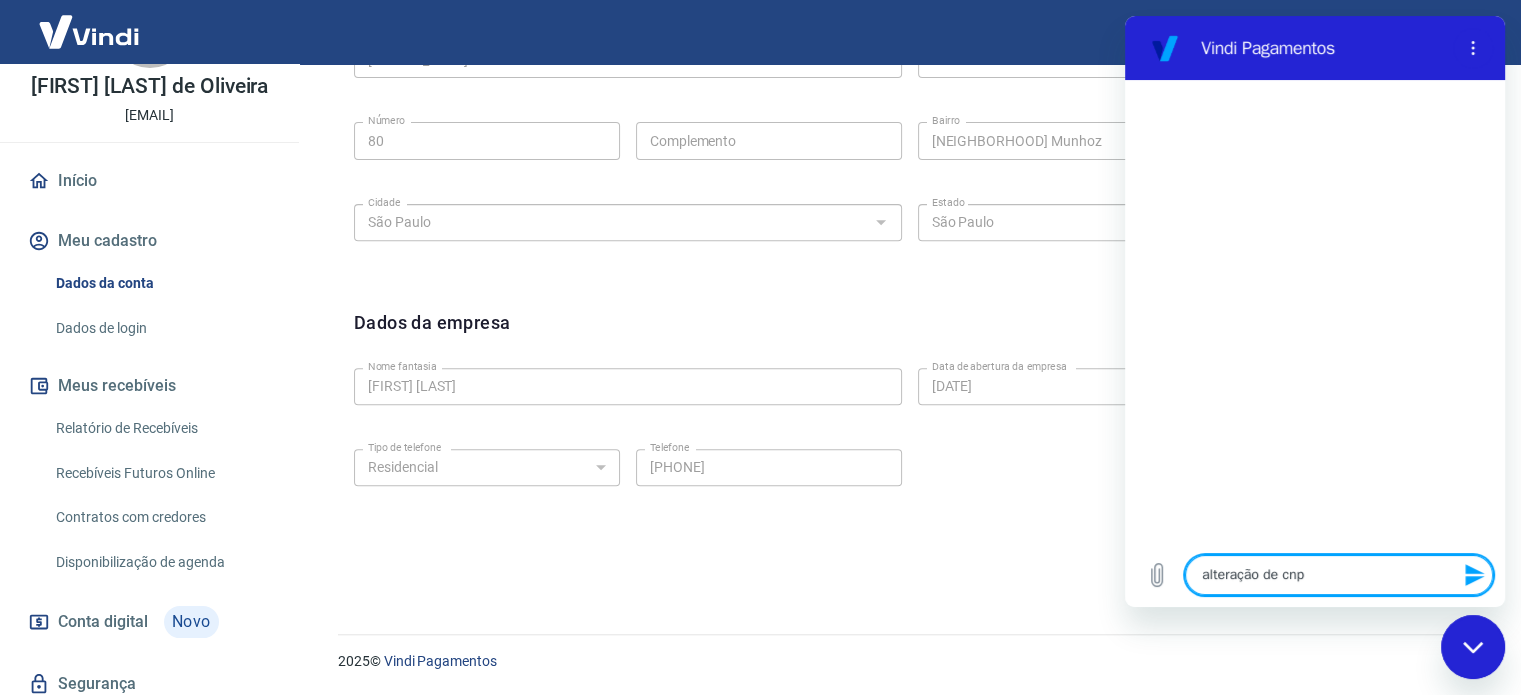 type on "alteração de cnpj" 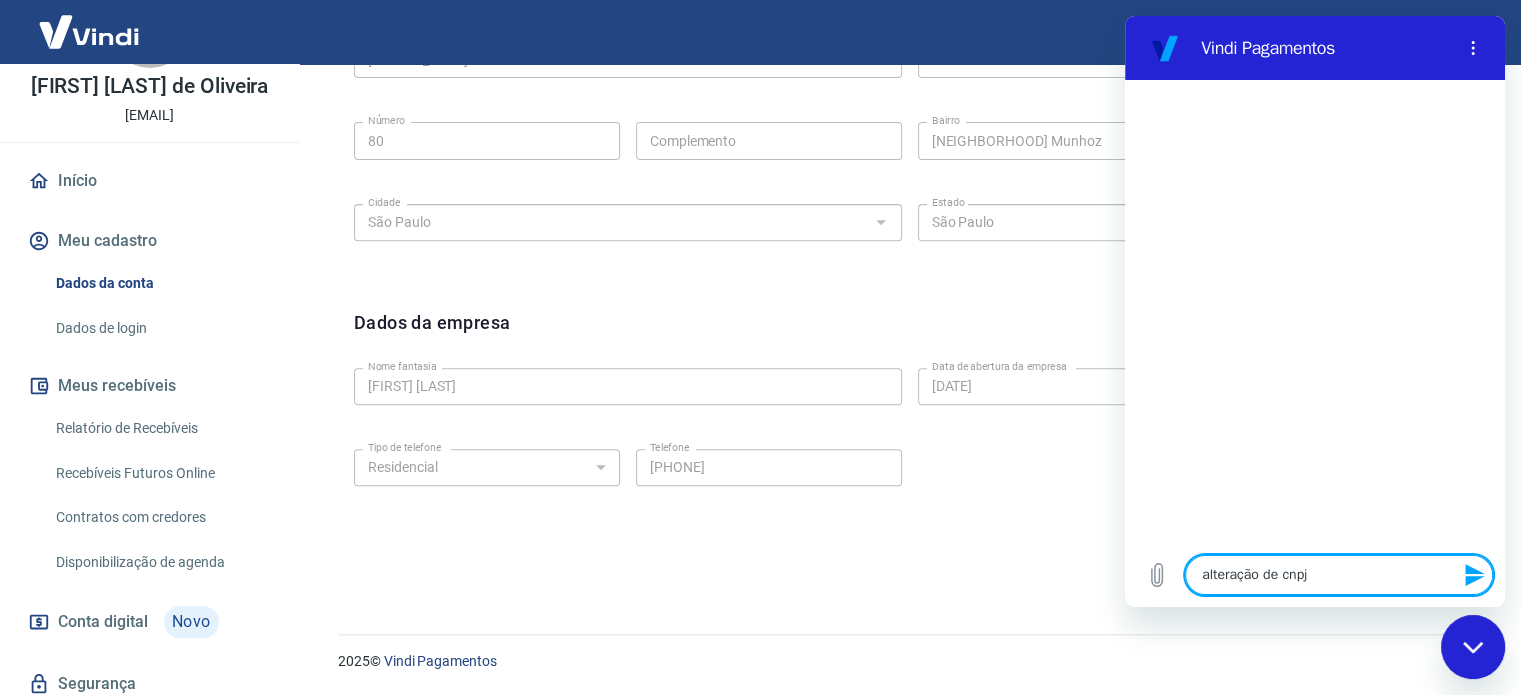 type 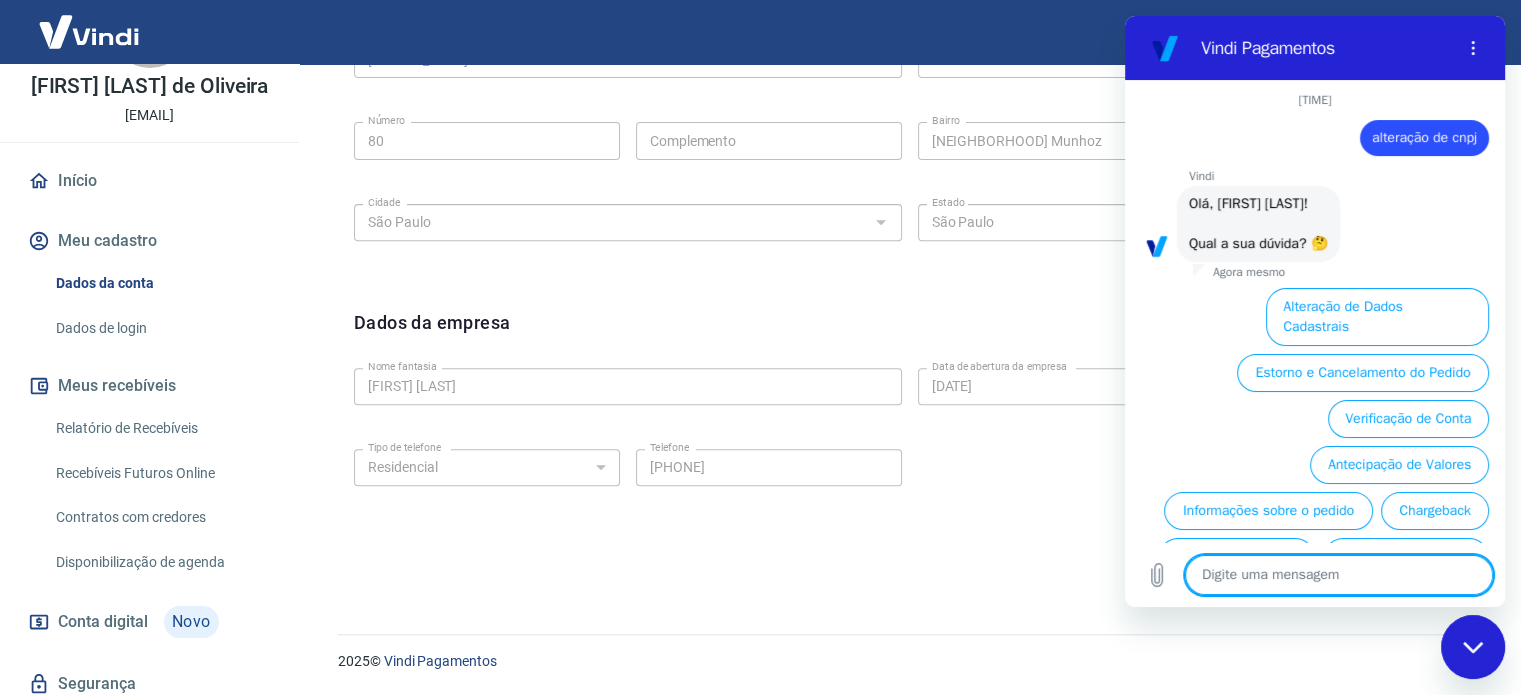 scroll, scrollTop: 106, scrollLeft: 0, axis: vertical 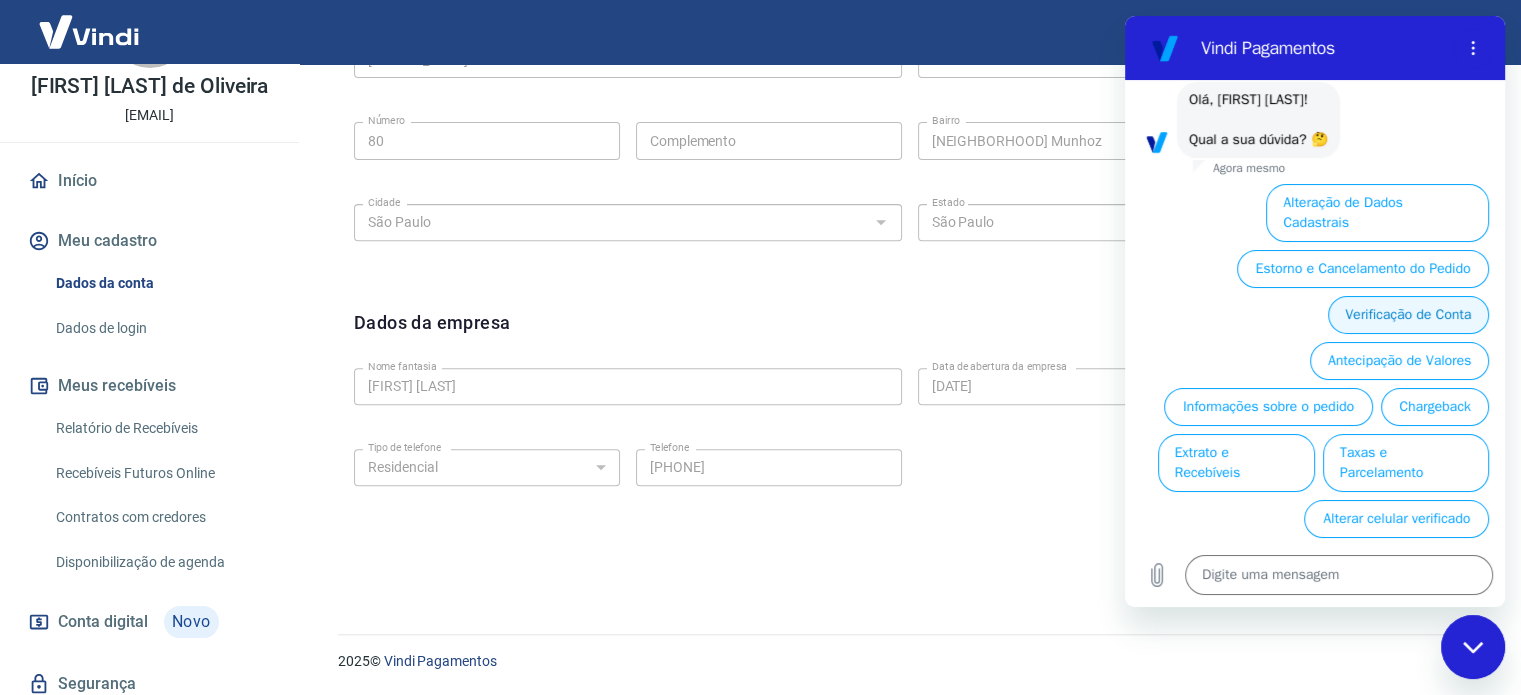 click on "Verificação de Conta" at bounding box center [1408, 315] 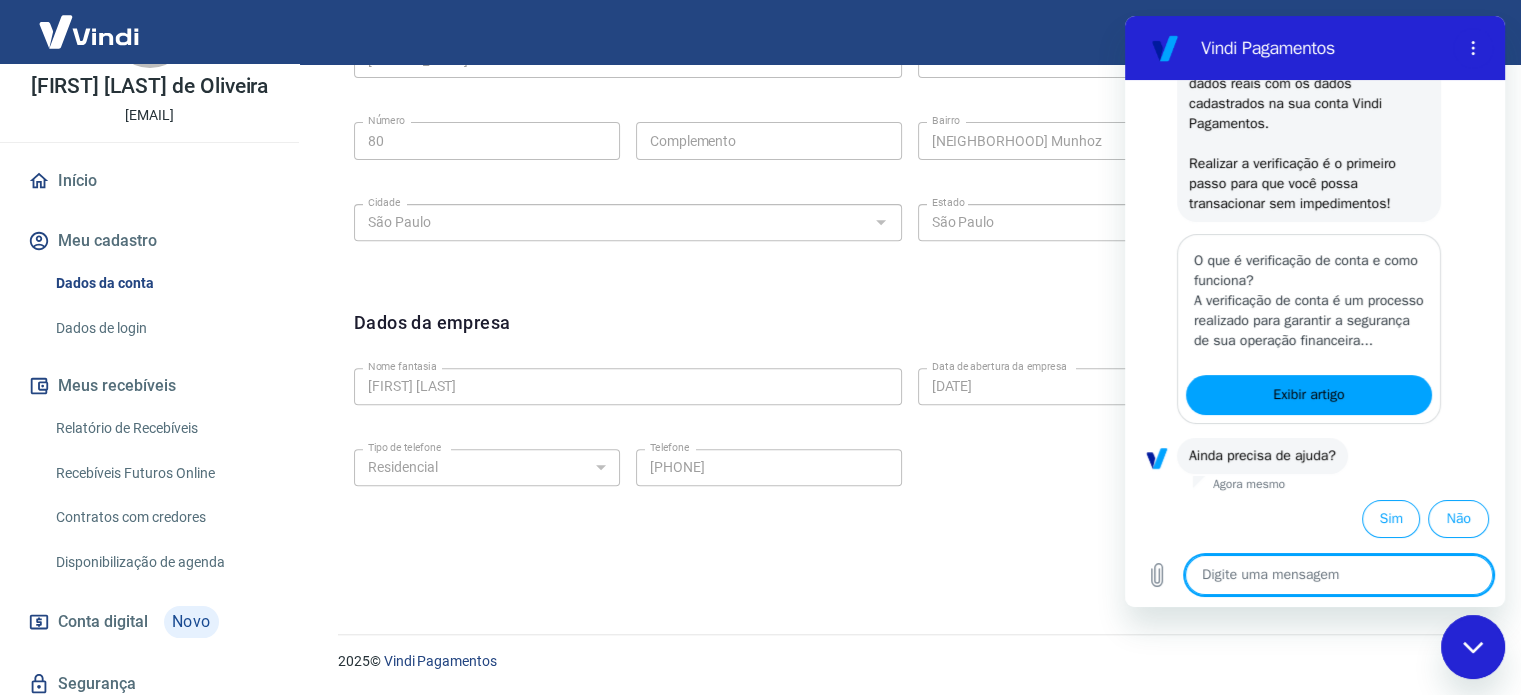 scroll, scrollTop: 352, scrollLeft: 0, axis: vertical 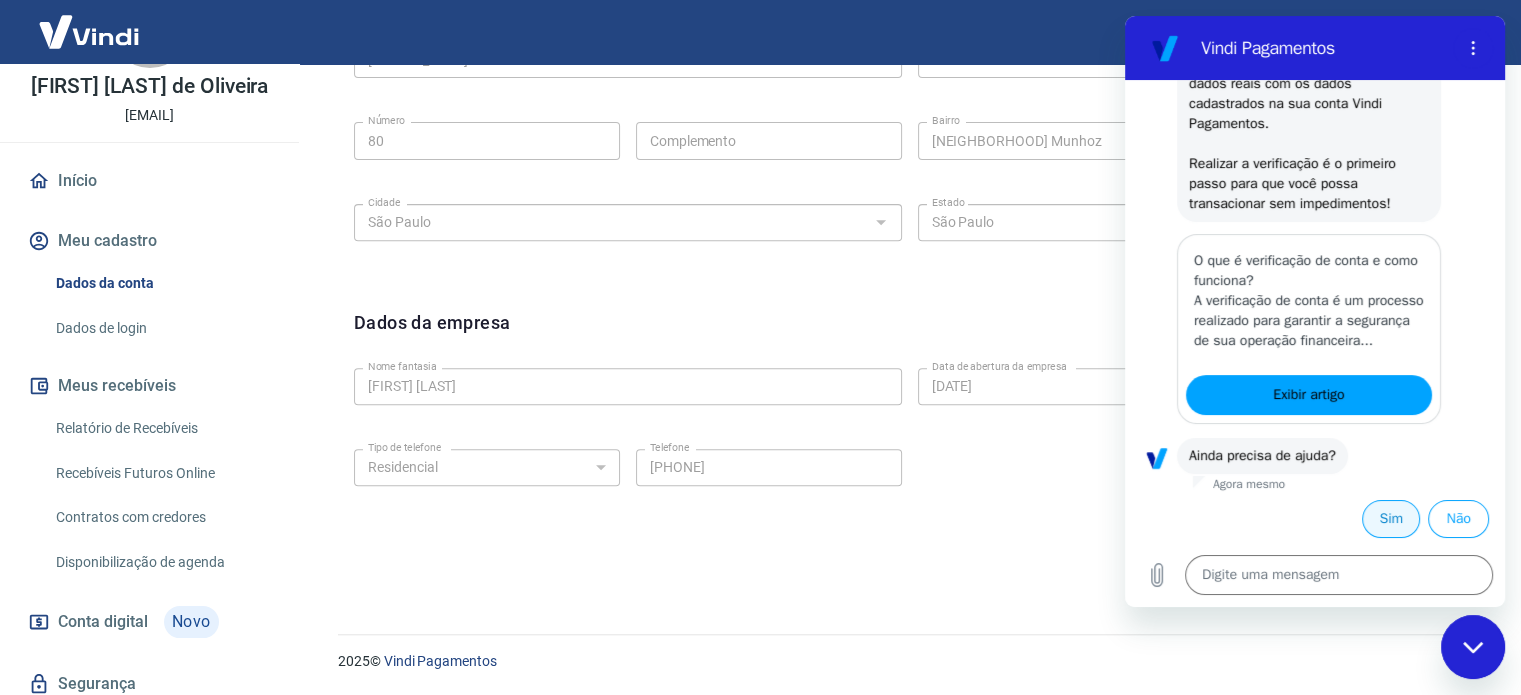 click on "Sim" at bounding box center [1391, 519] 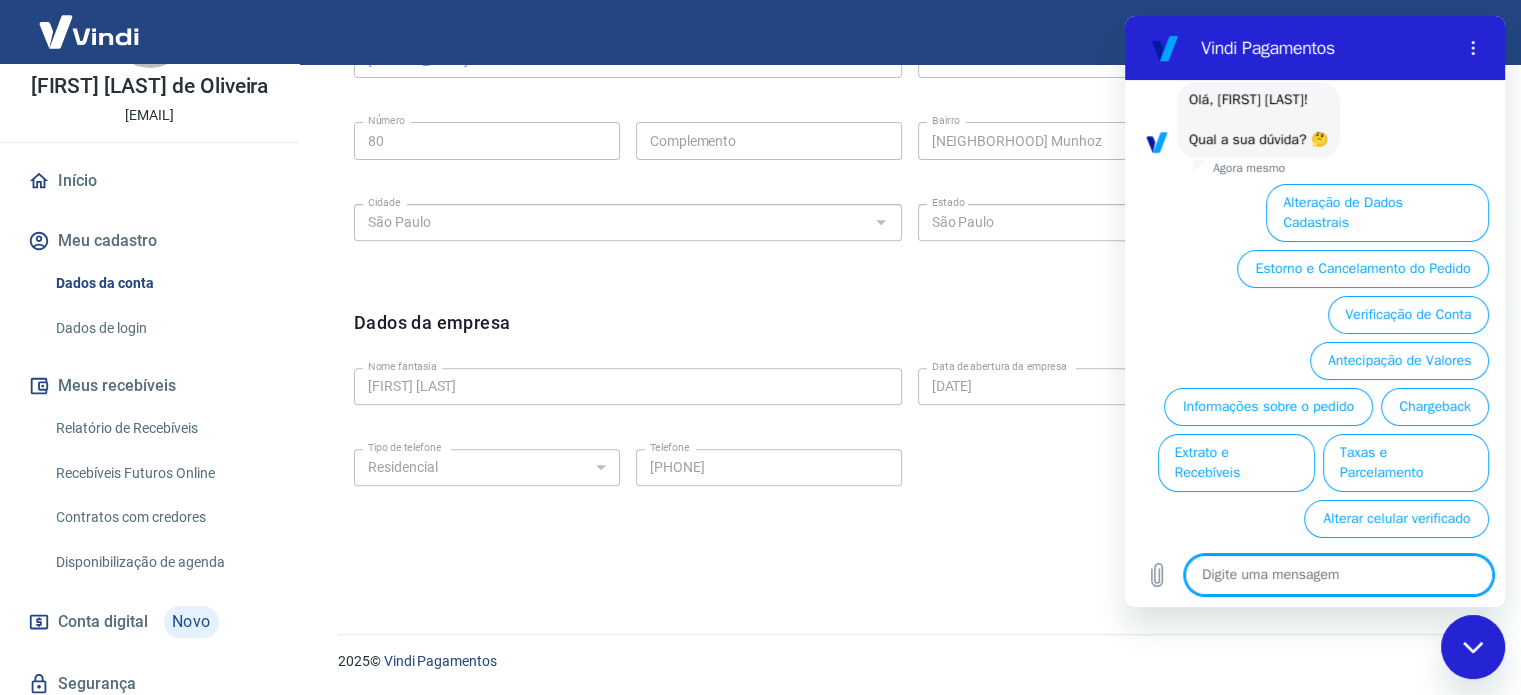 scroll, scrollTop: 826, scrollLeft: 0, axis: vertical 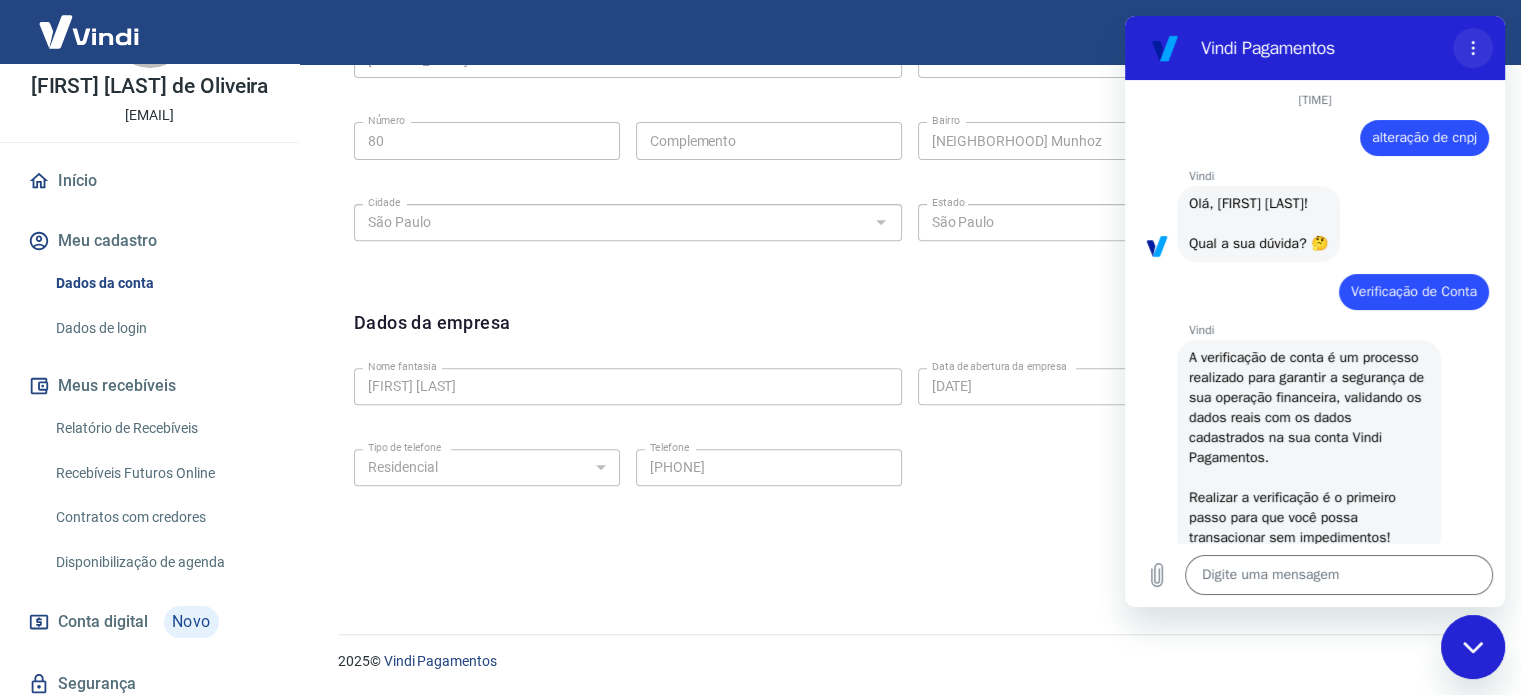 click 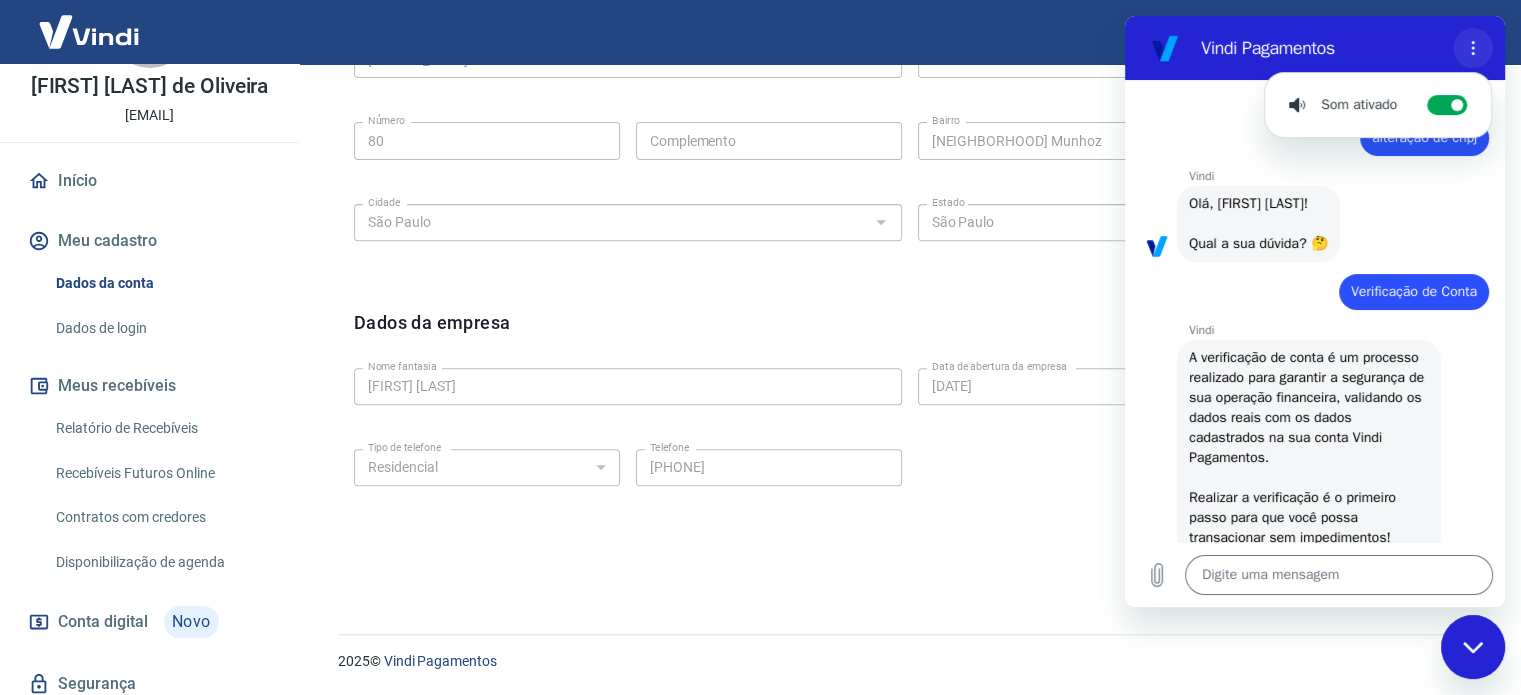 click 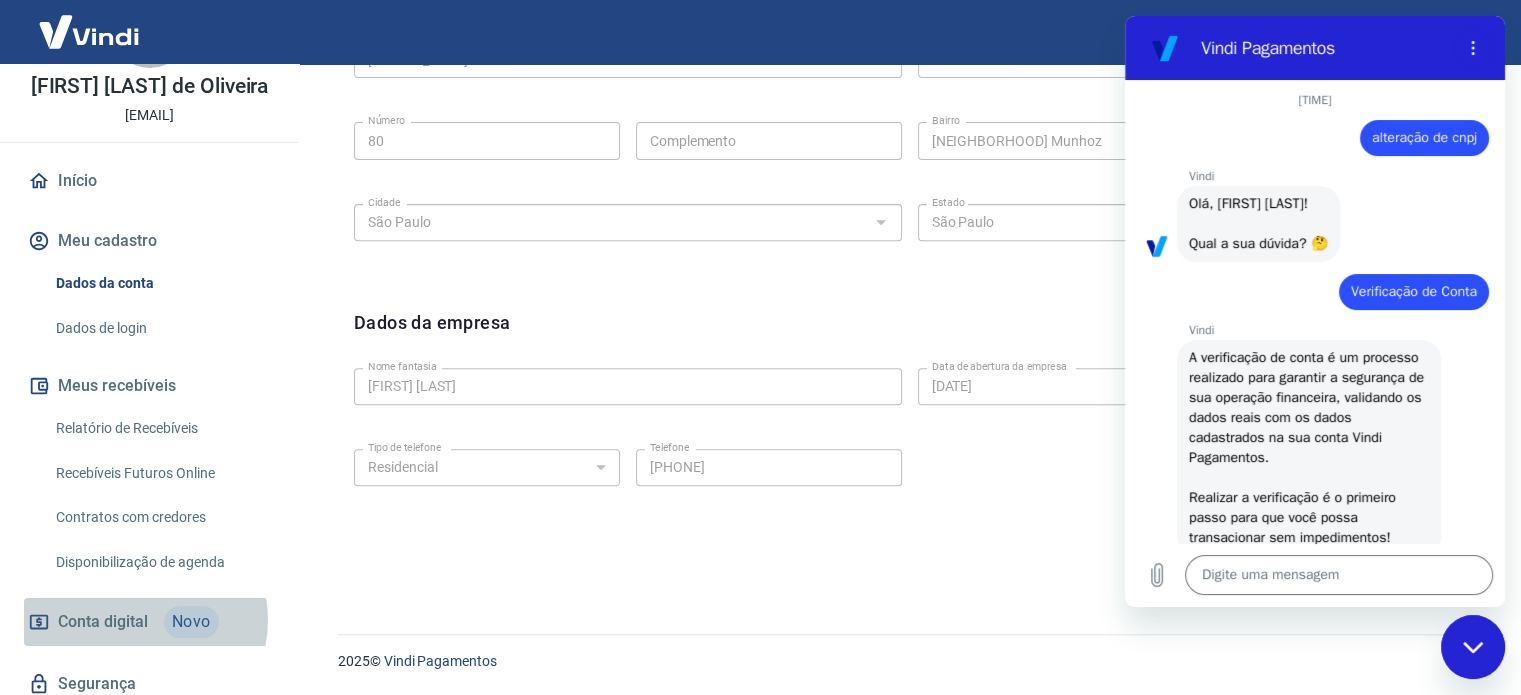 click on "Conta digital" at bounding box center (103, 622) 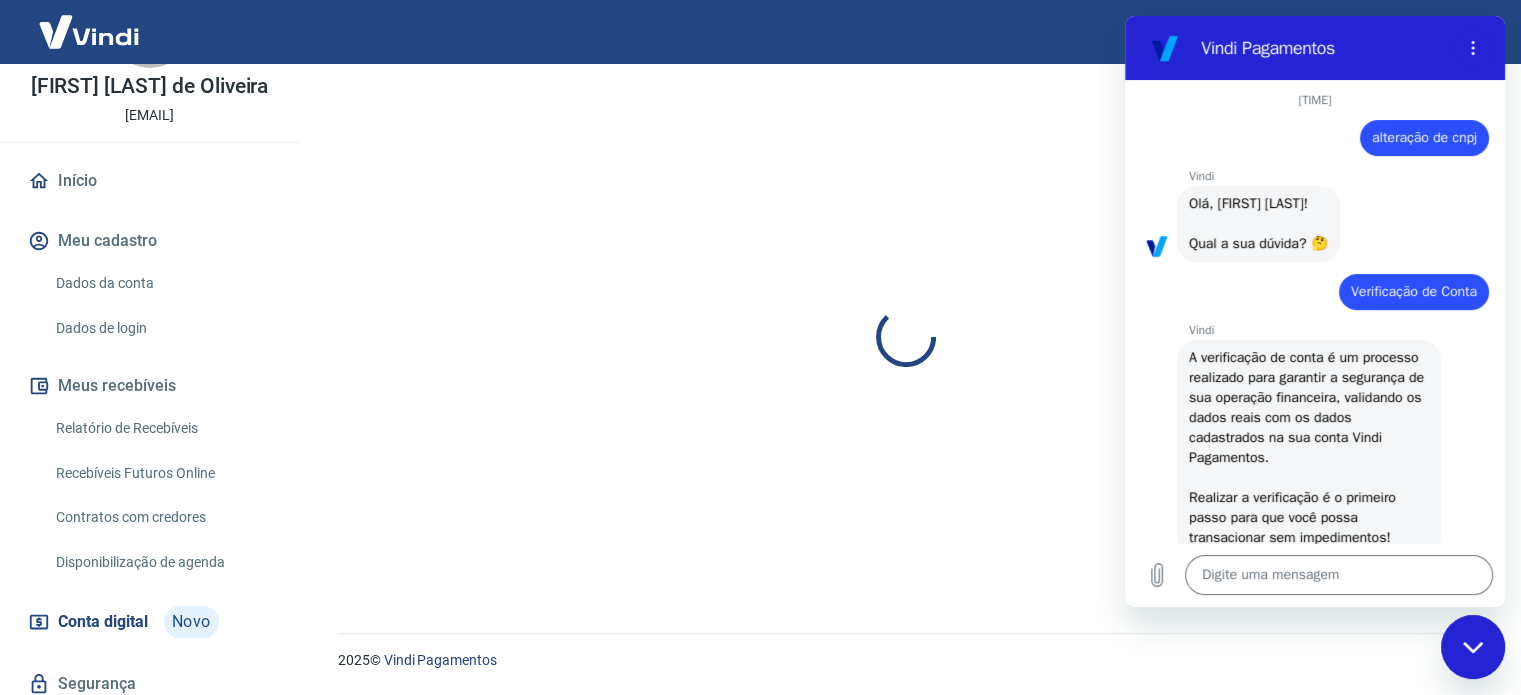 scroll, scrollTop: 0, scrollLeft: 0, axis: both 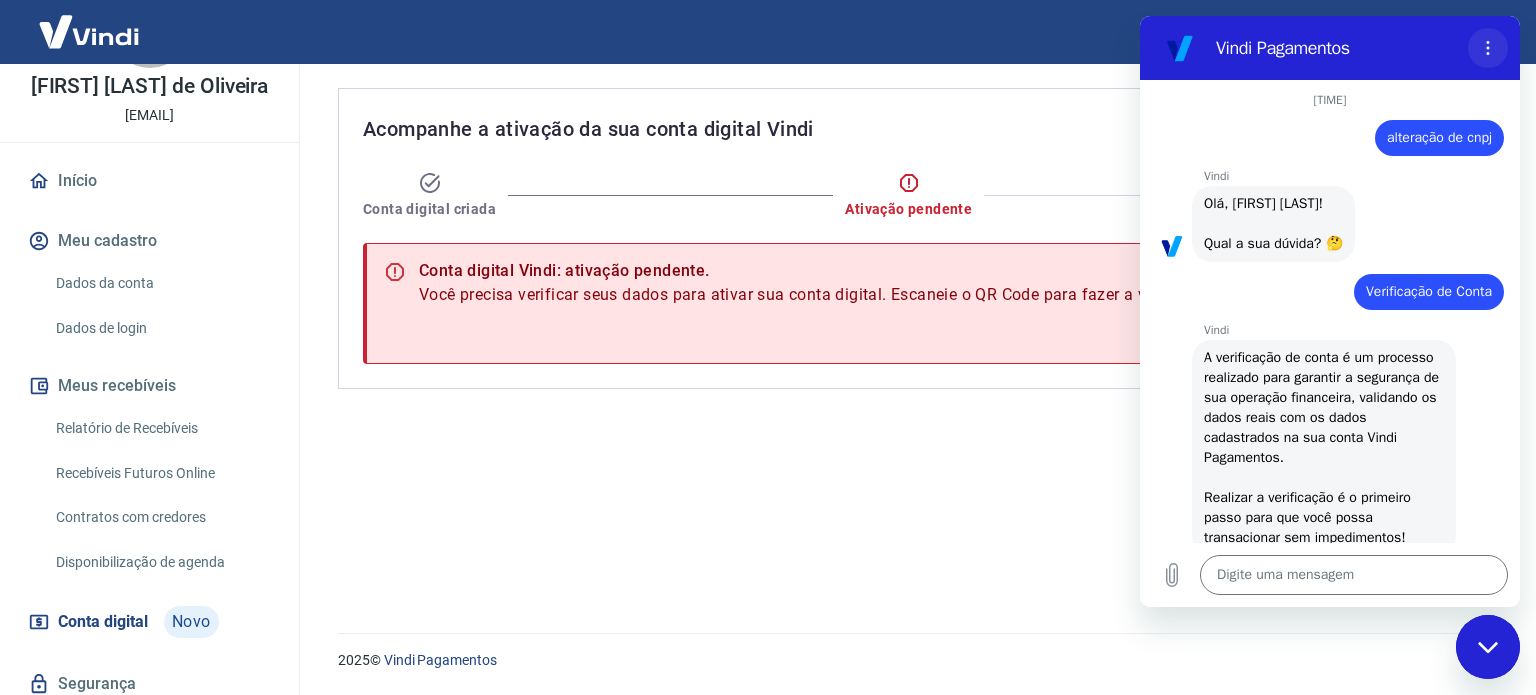 click 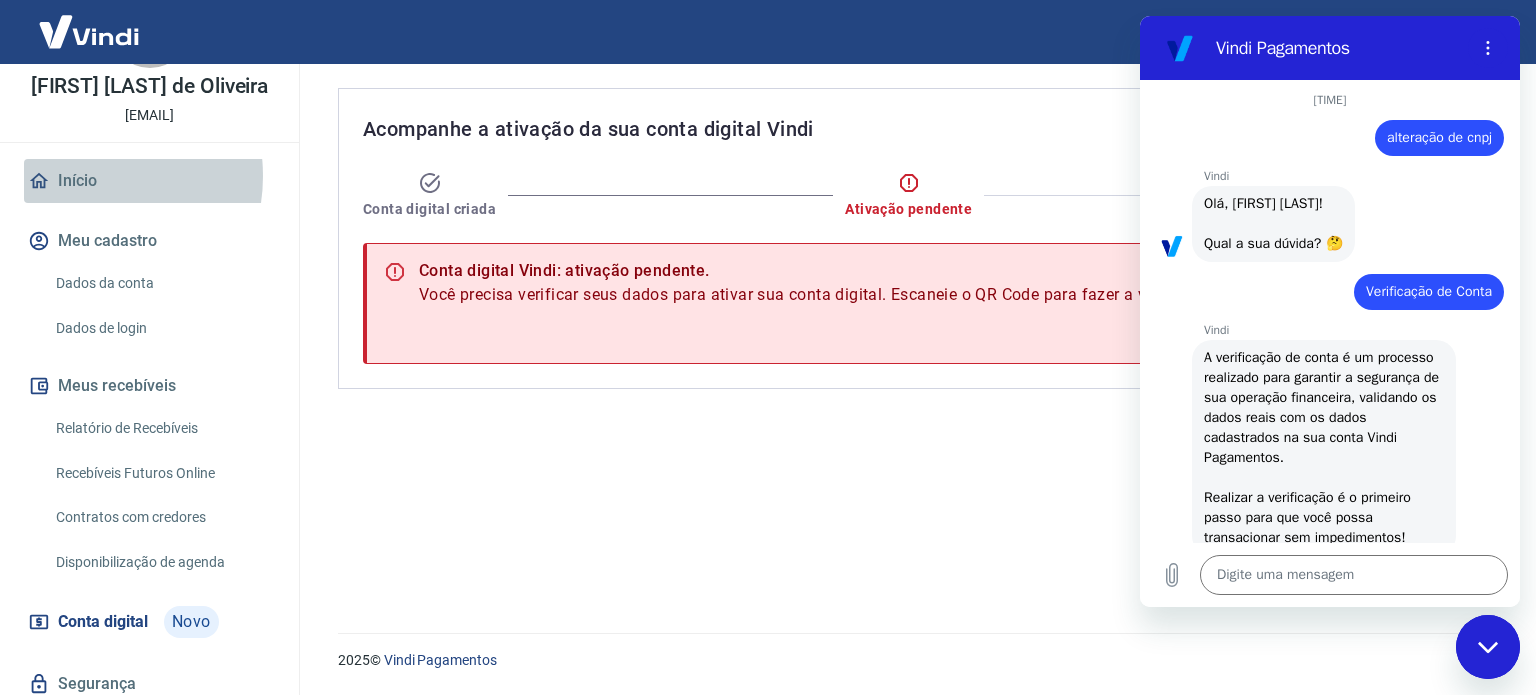 click on "Início" at bounding box center [149, 181] 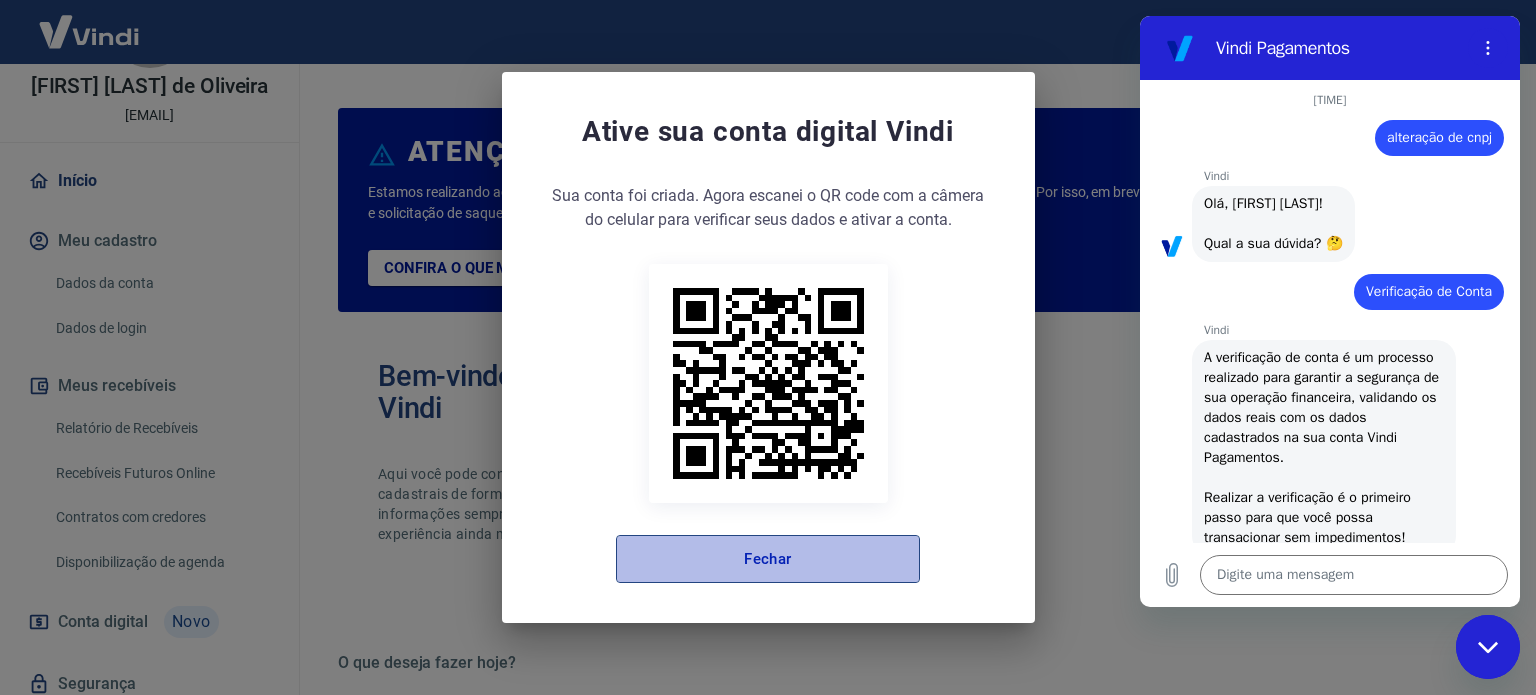 click on "Fechar" at bounding box center (768, 559) 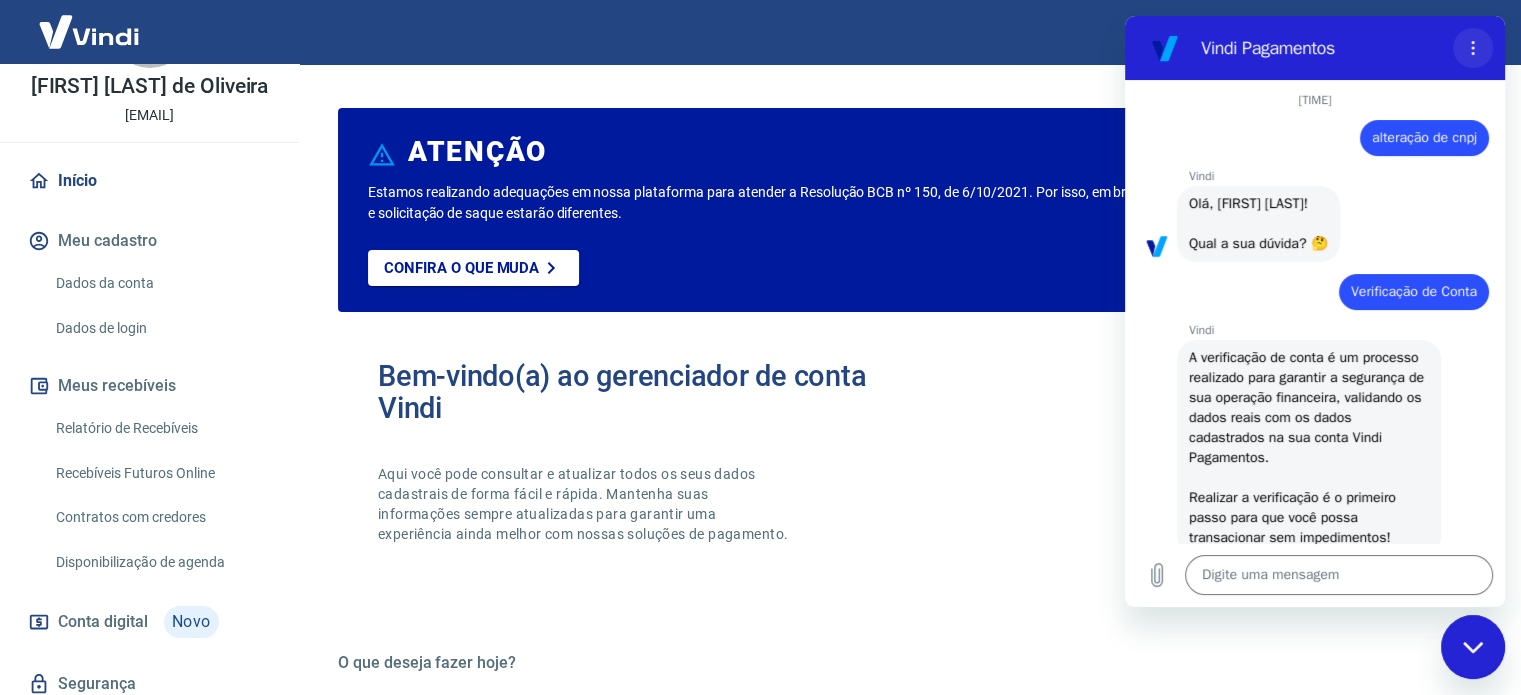 click 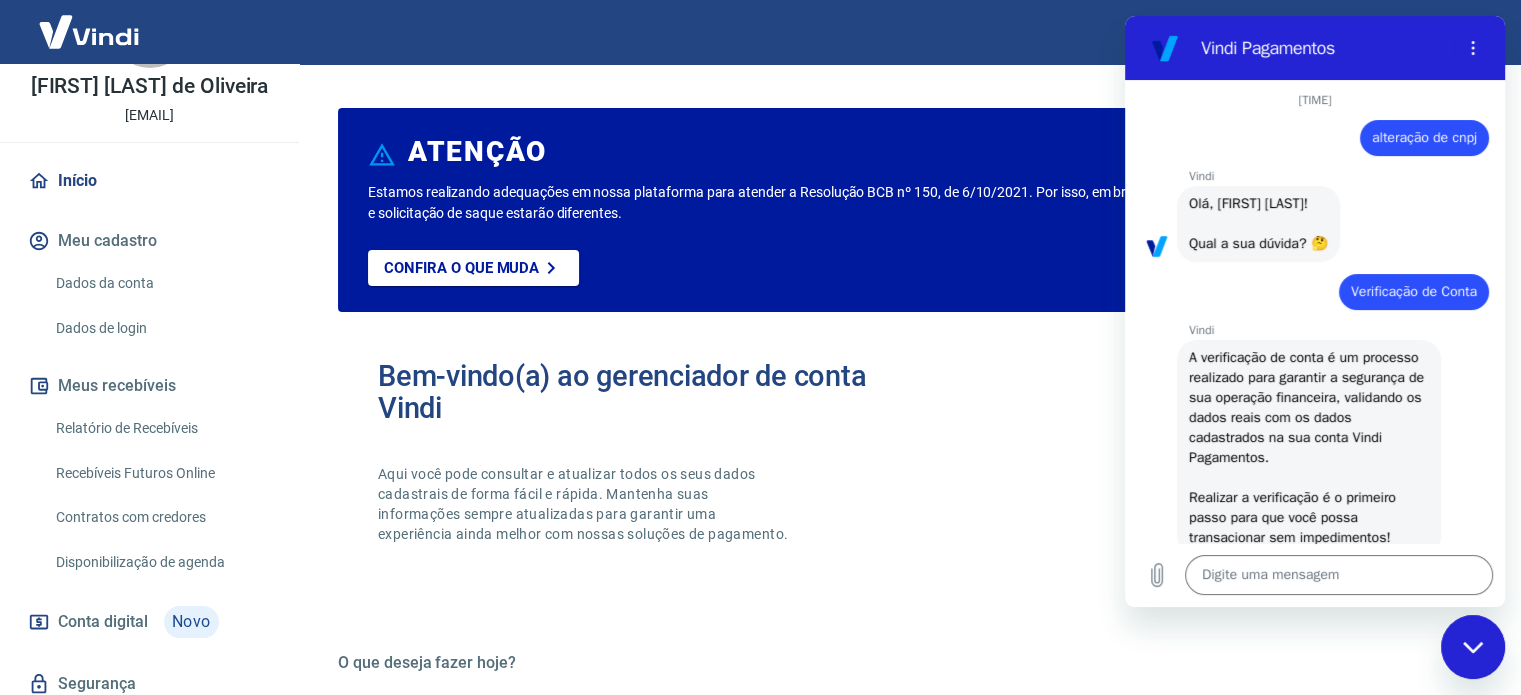 click at bounding box center [1473, 647] 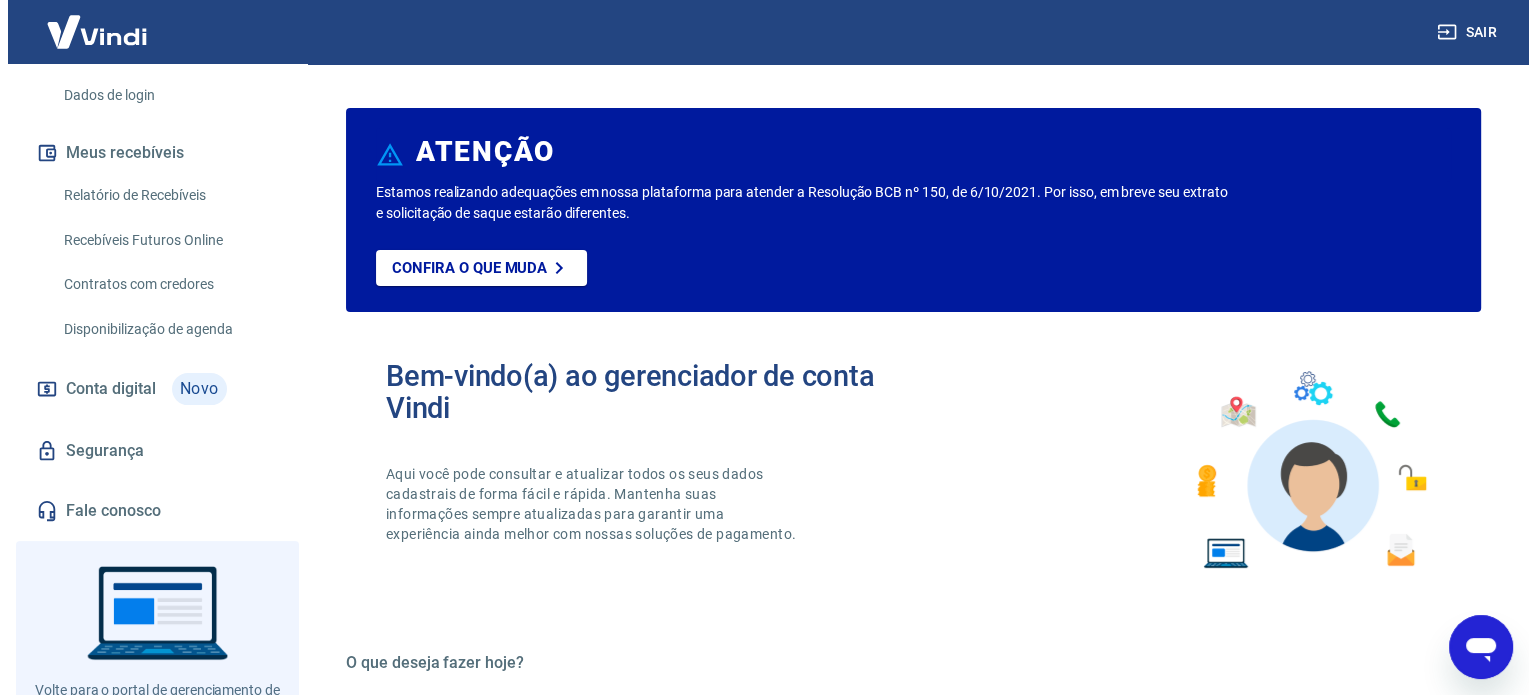 scroll, scrollTop: 404, scrollLeft: 0, axis: vertical 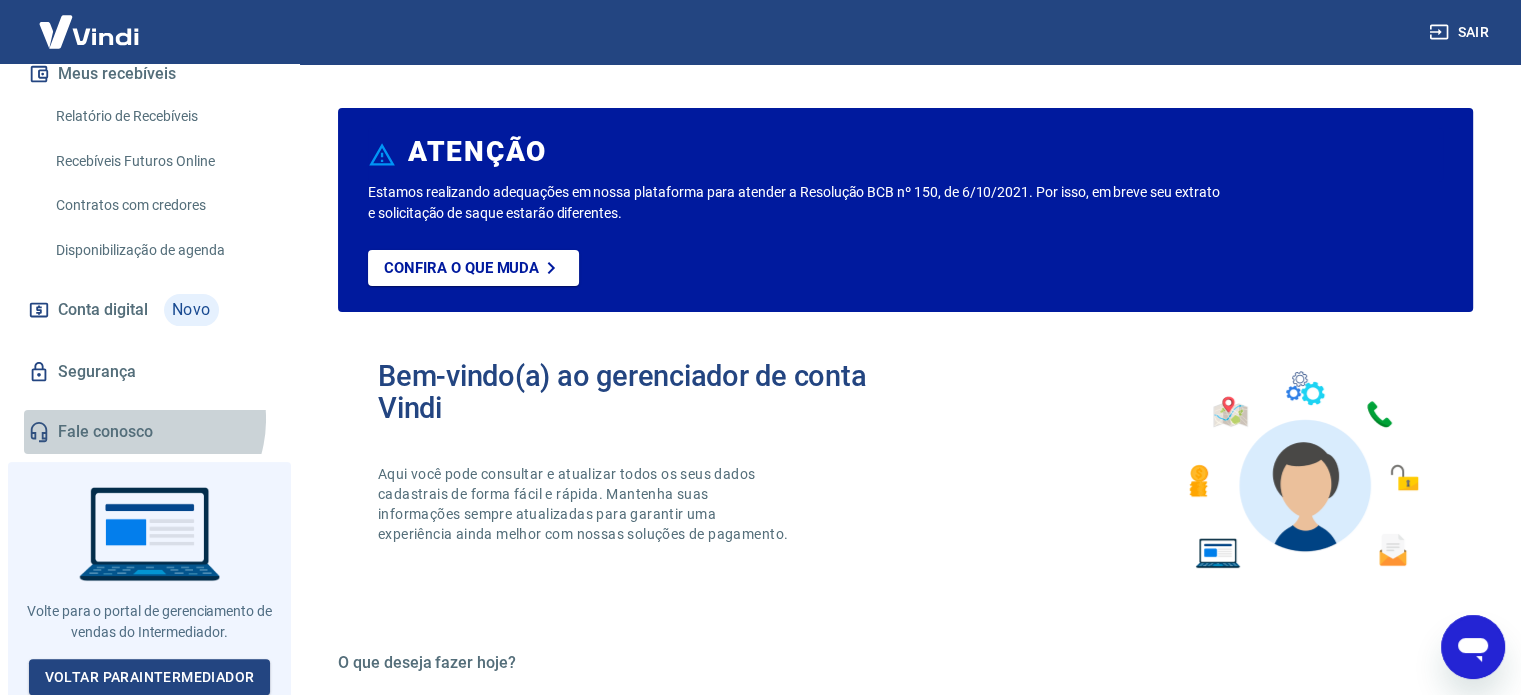 click on "Fale conosco" at bounding box center (149, 432) 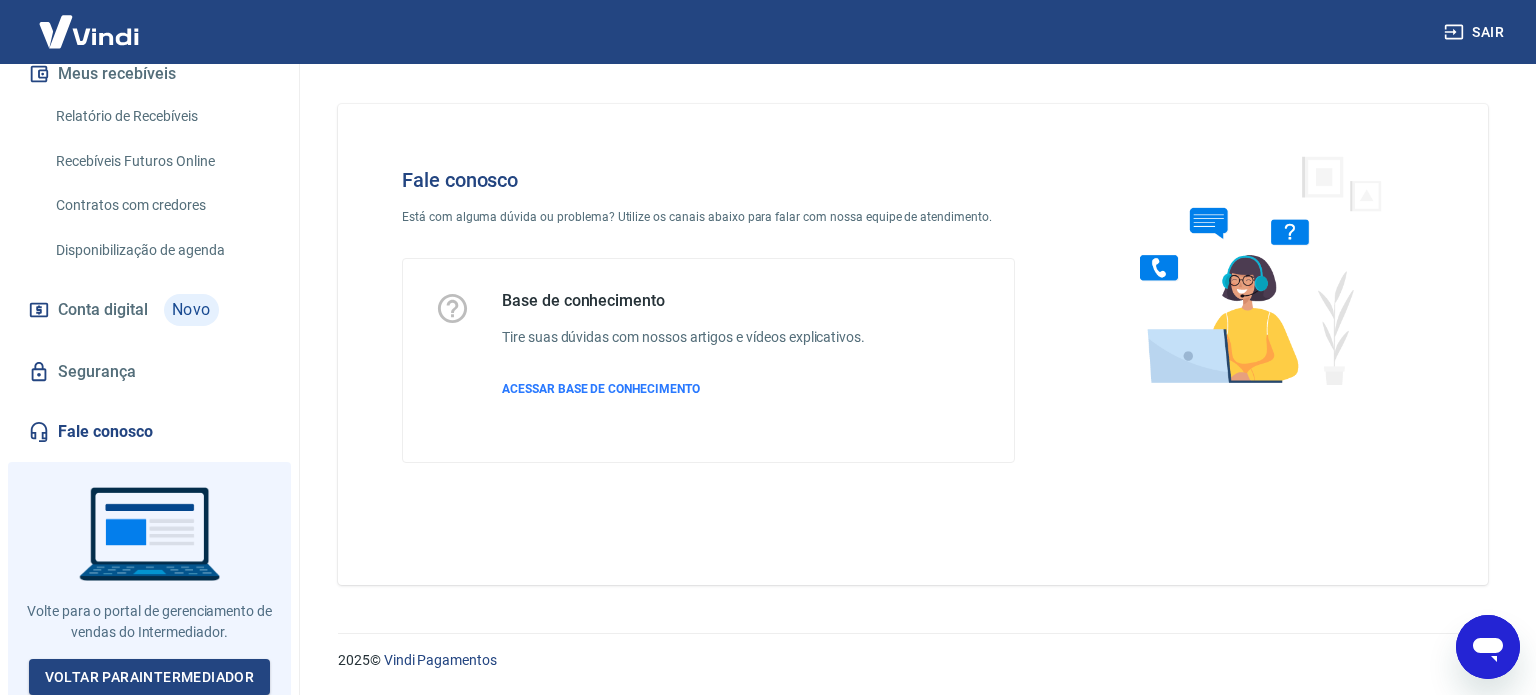 click on "Base de conhecimento Tire suas dúvidas com nossos artigos e vídeos explicativos. ACESSAR BASE DE CONHECIMENTO" at bounding box center [683, 360] 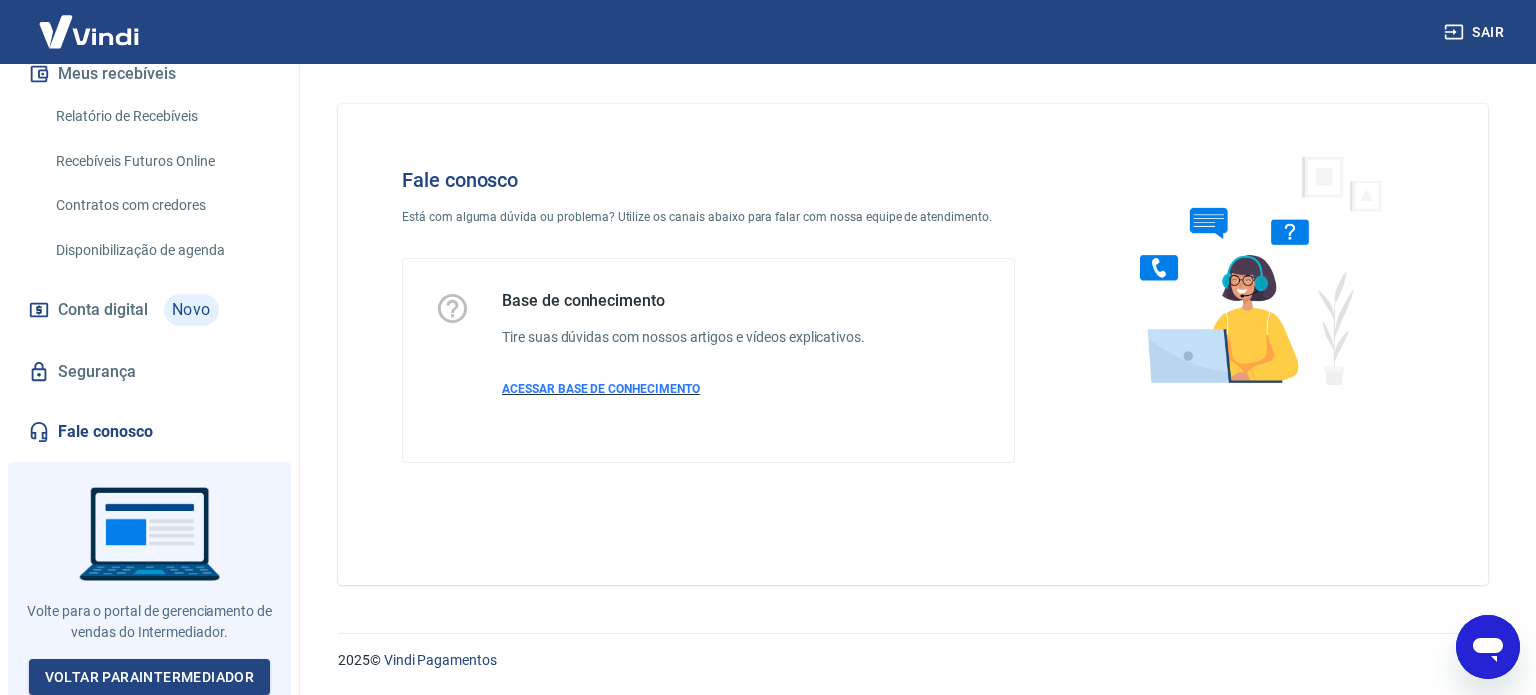 click on "ACESSAR BASE DE CONHECIMENTO" at bounding box center (601, 389) 